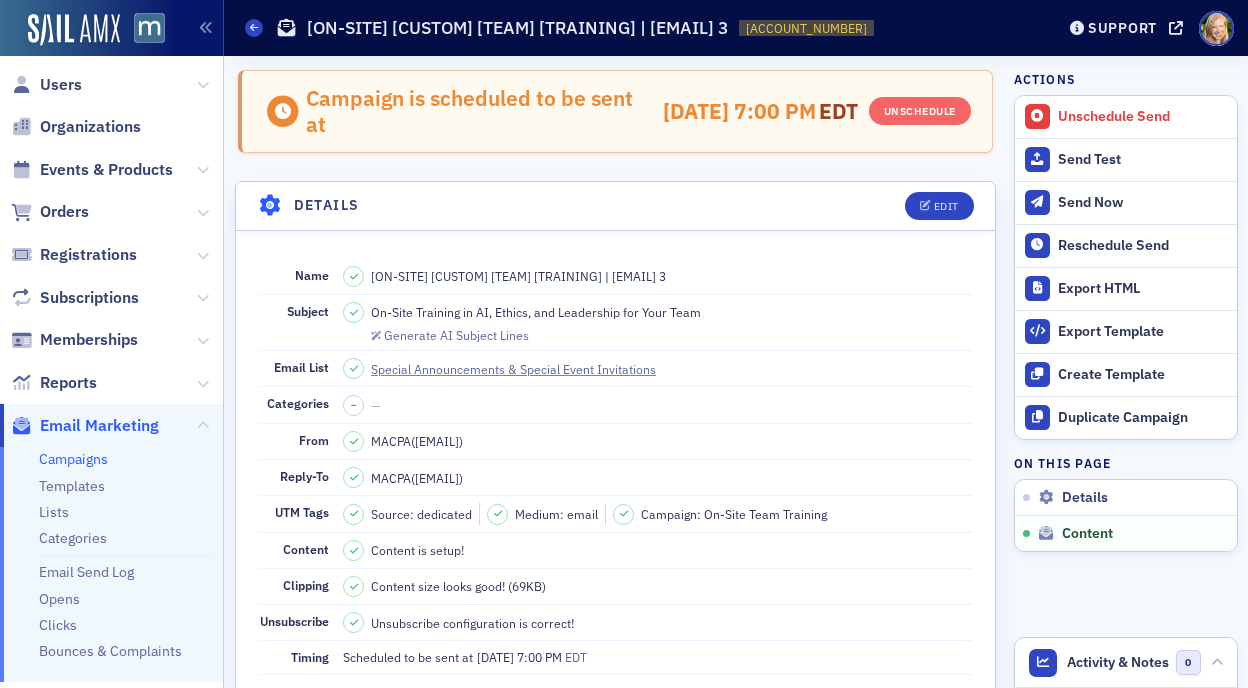 scroll, scrollTop: 0, scrollLeft: 0, axis: both 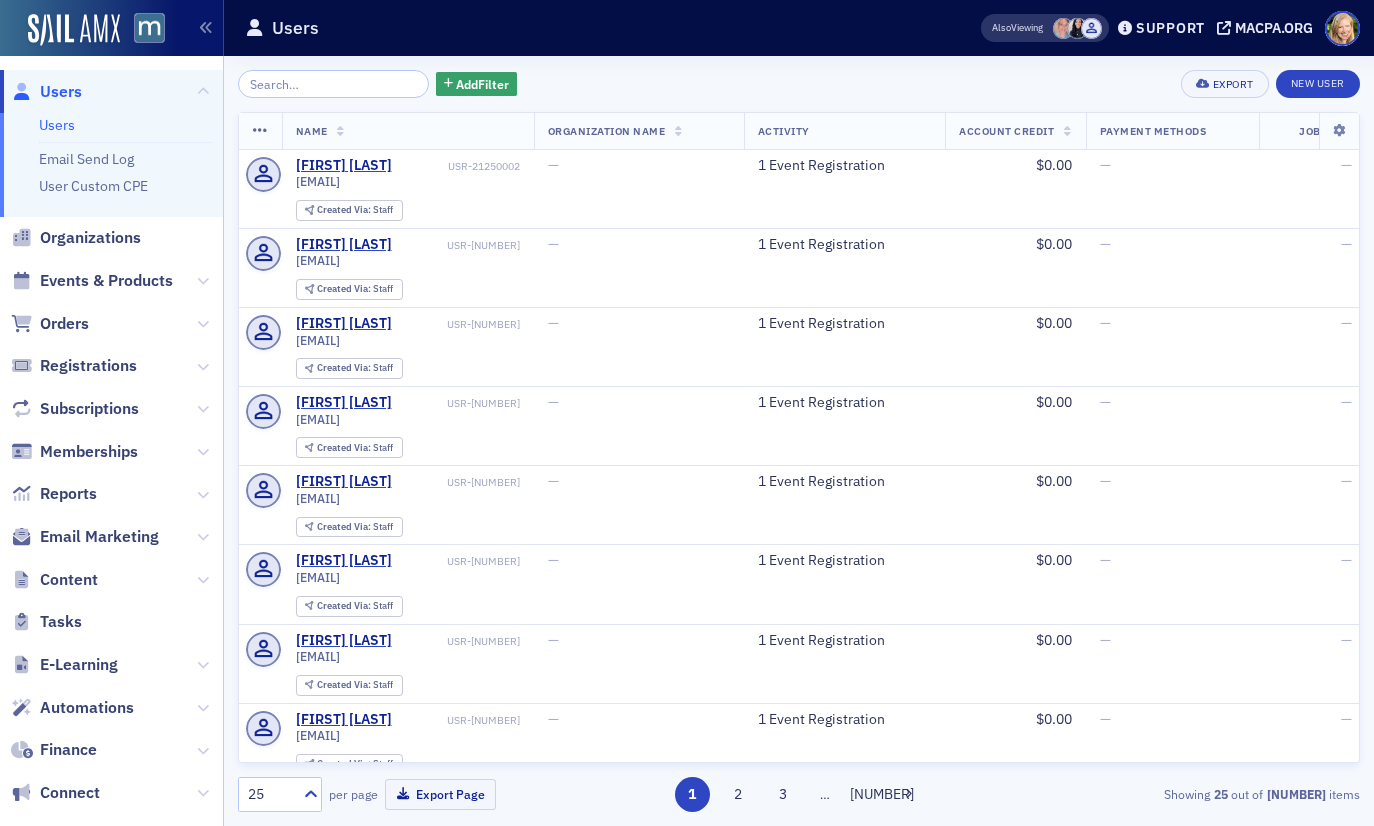 click on "Registrations" 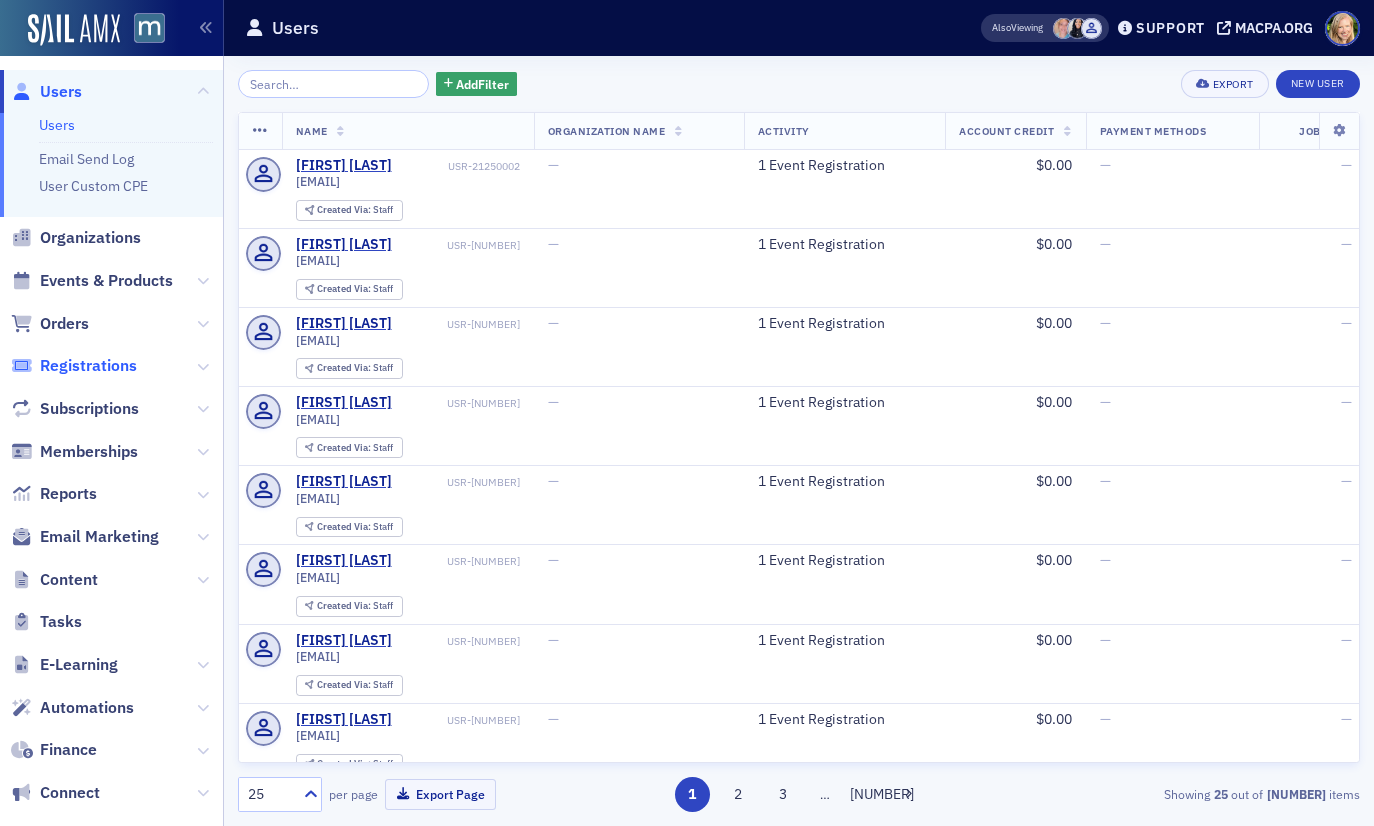 click on "Registrations" 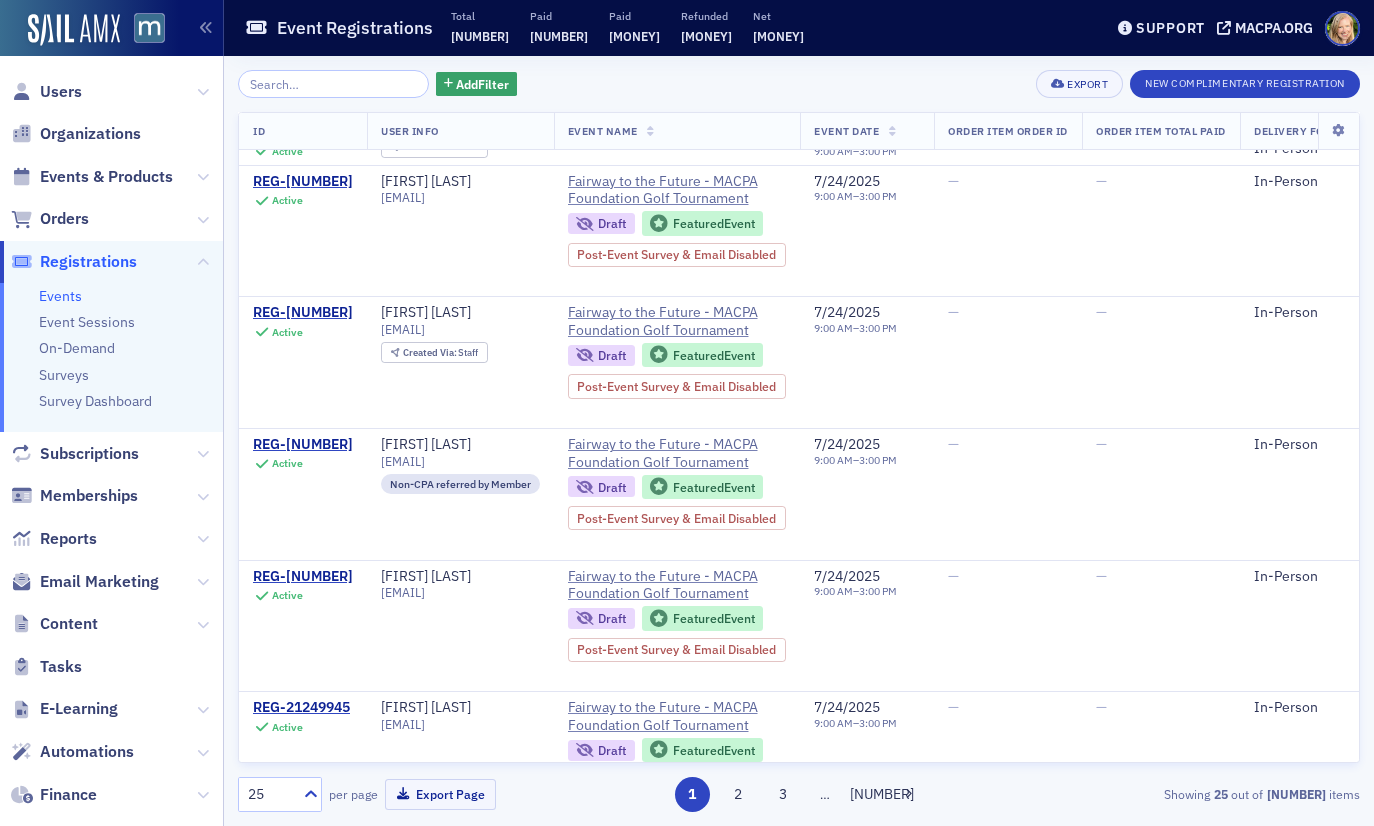 scroll, scrollTop: 2511, scrollLeft: 0, axis: vertical 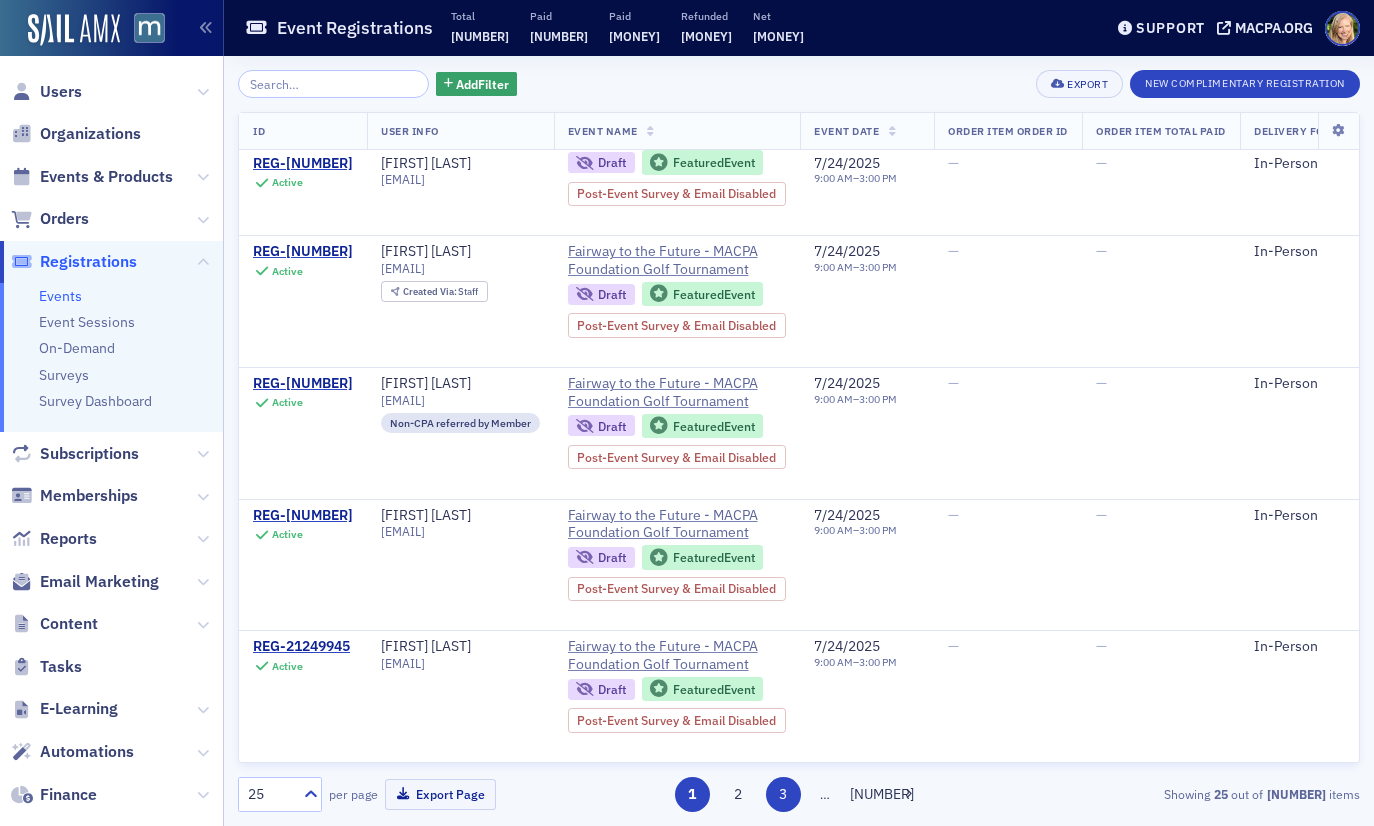 click on "3" 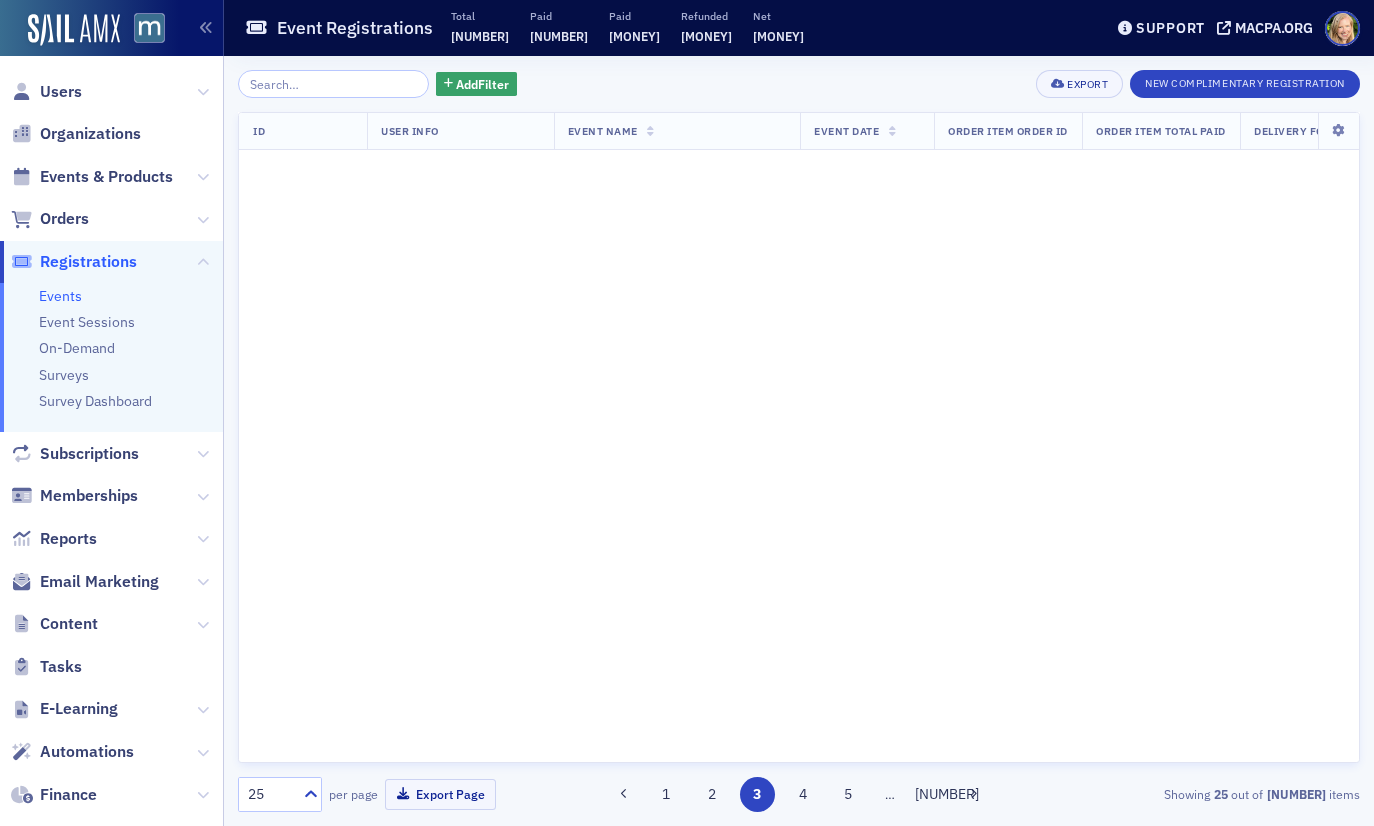 scroll, scrollTop: 0, scrollLeft: 0, axis: both 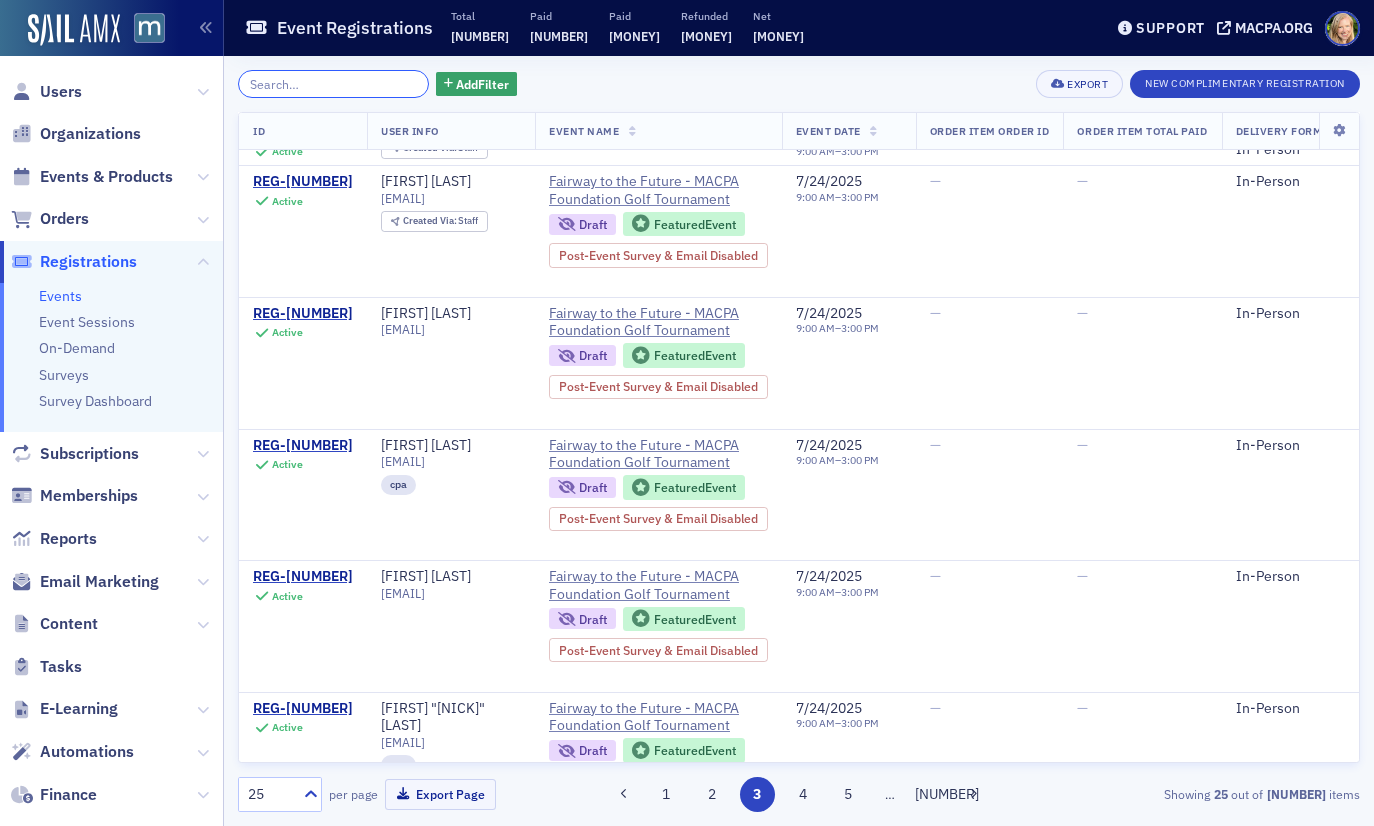 click 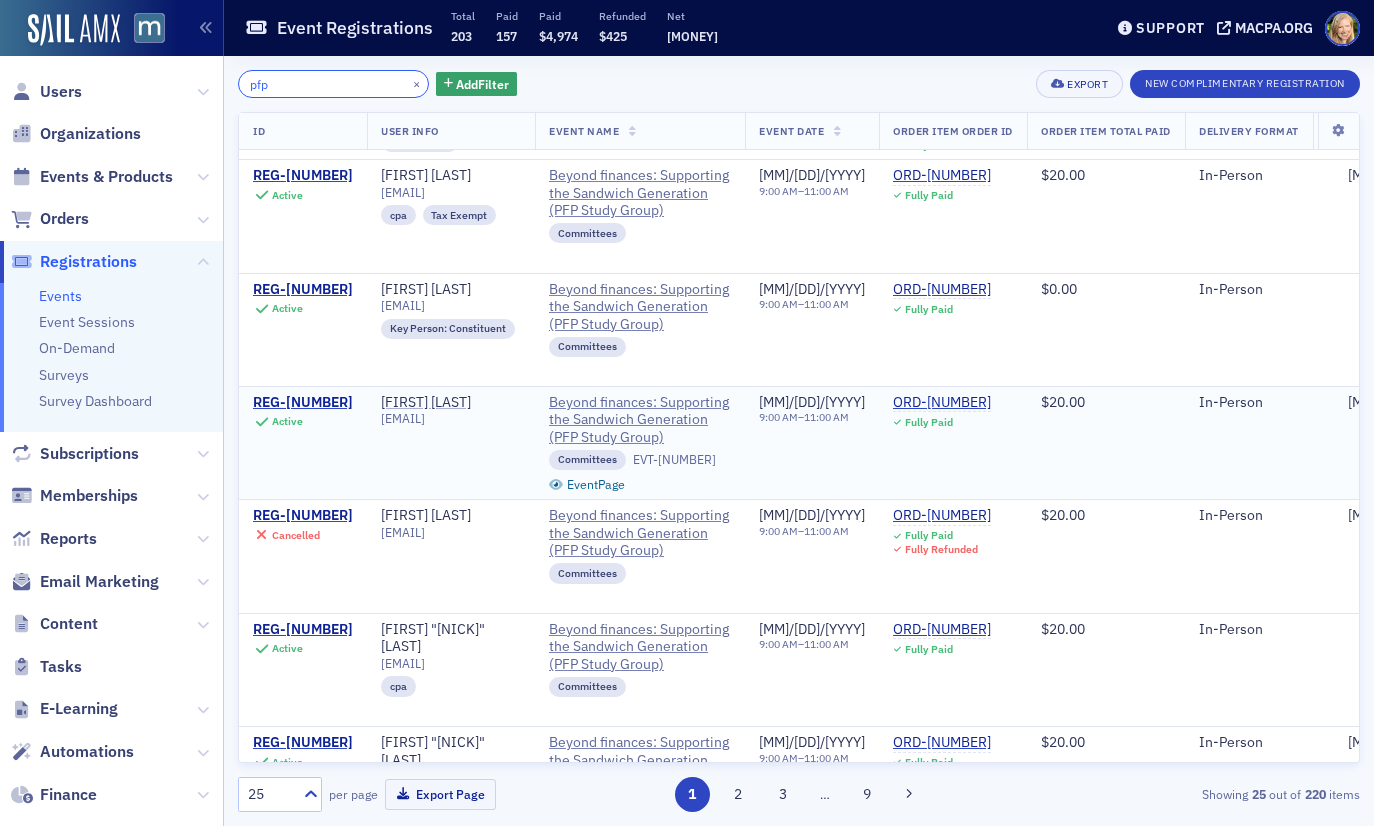 scroll, scrollTop: 514, scrollLeft: 0, axis: vertical 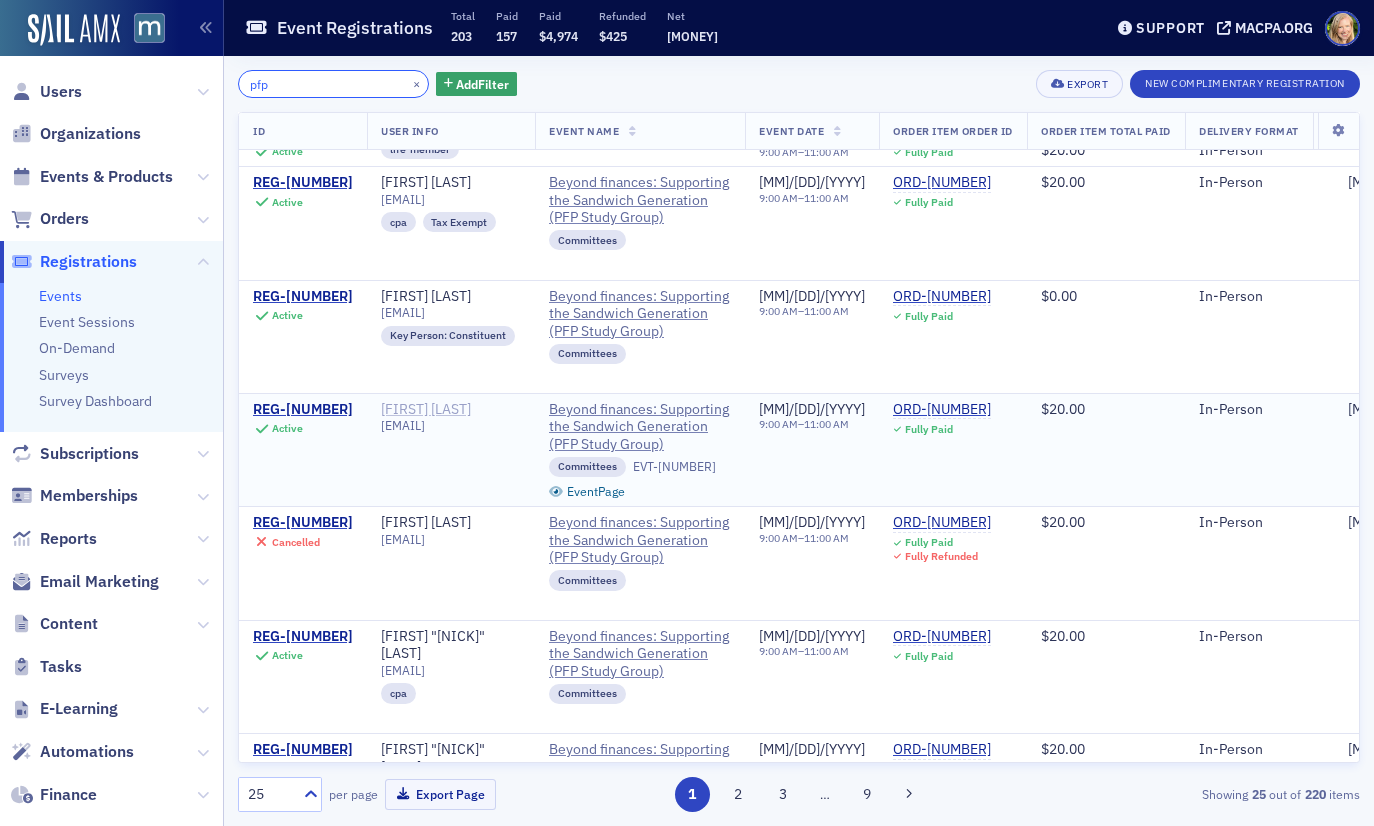 type on "pfp" 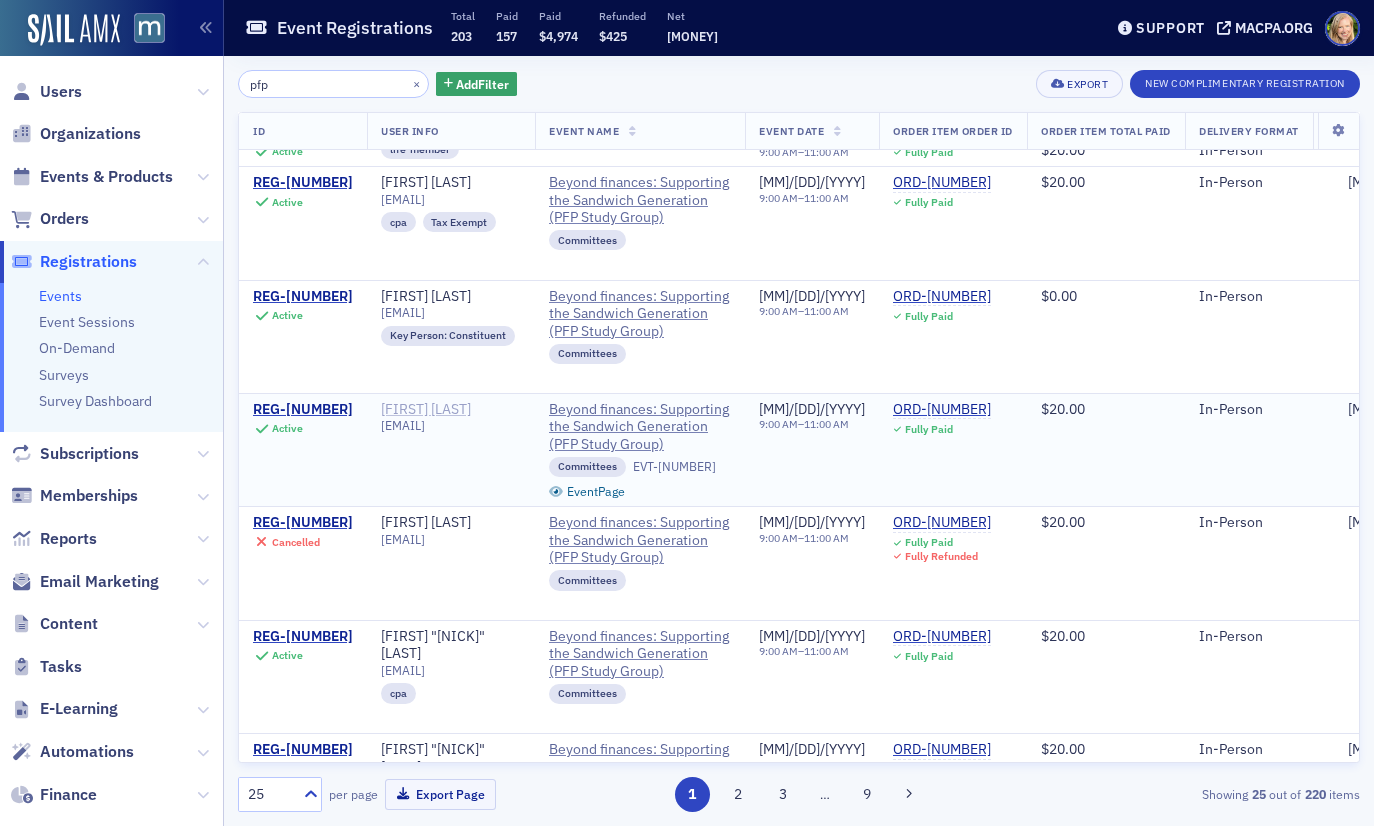 click on "Mark Stinson" 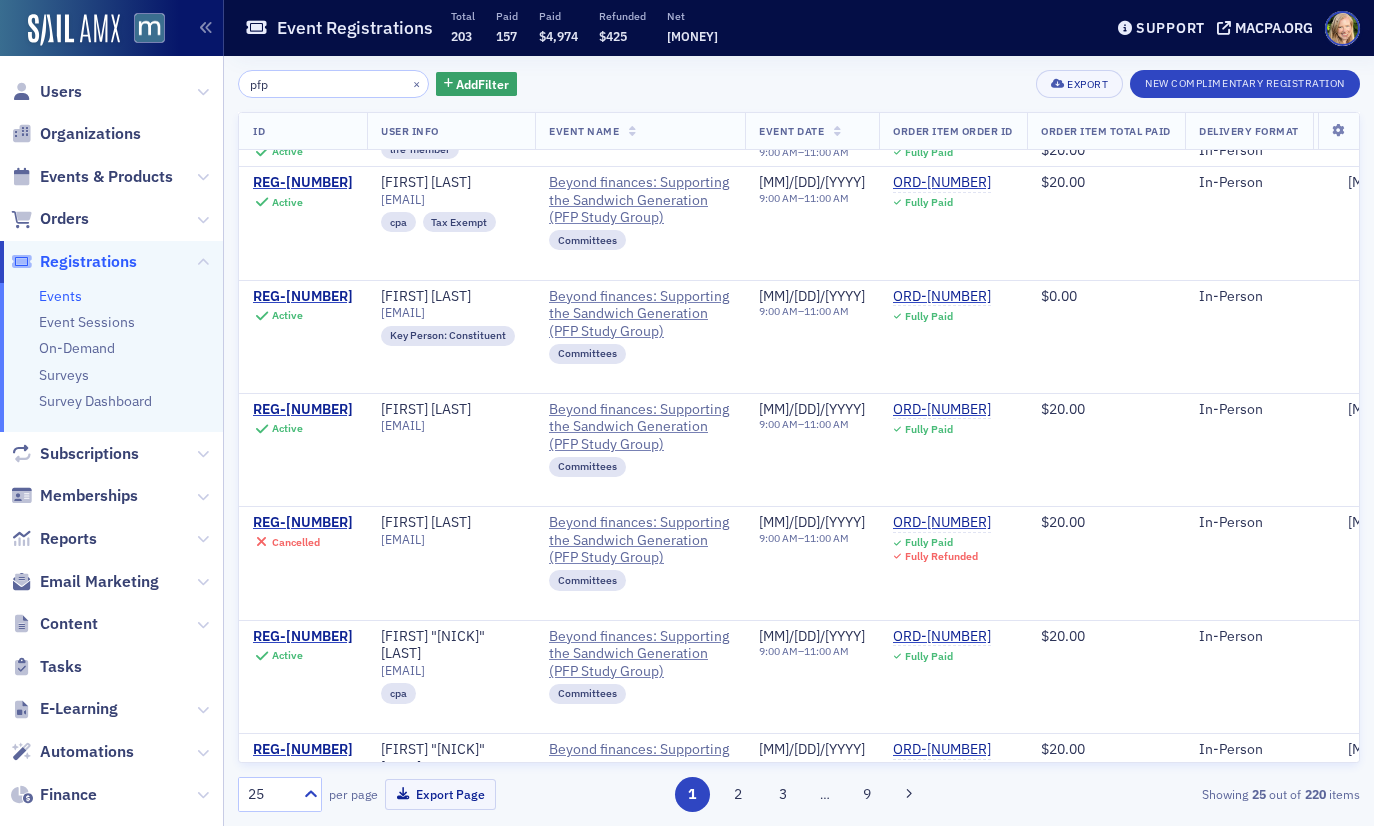 click on "Events" 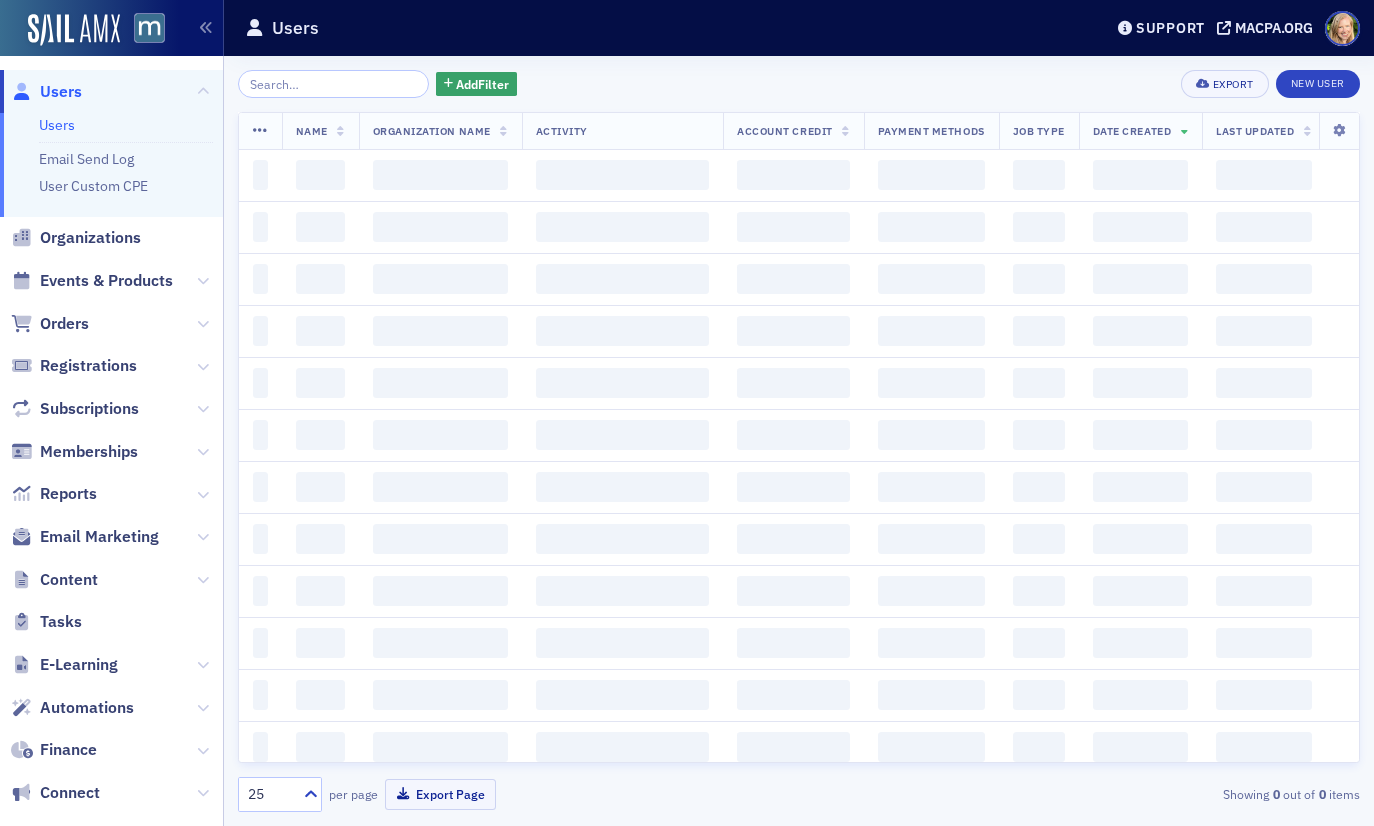scroll, scrollTop: 0, scrollLeft: 0, axis: both 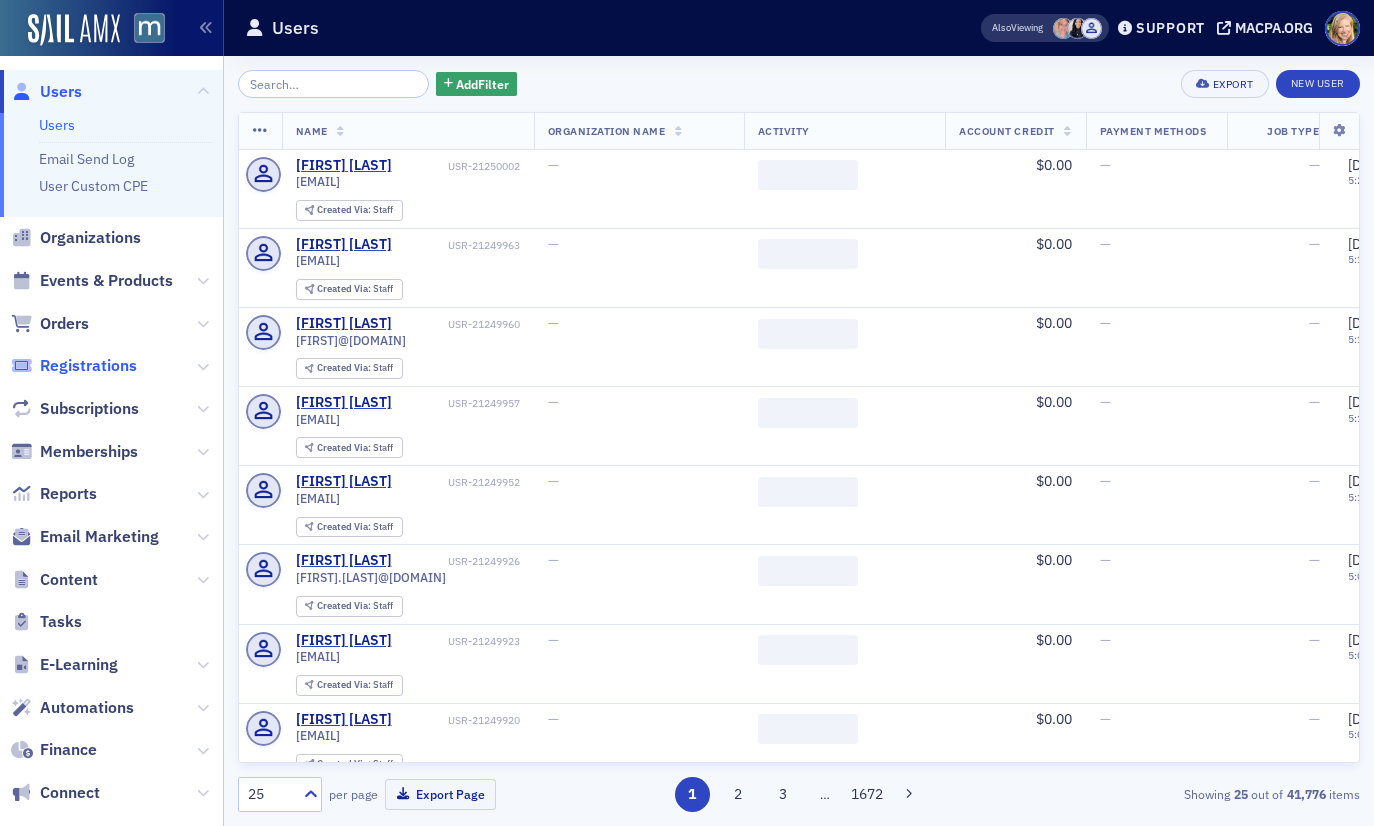 click on "Registrations" 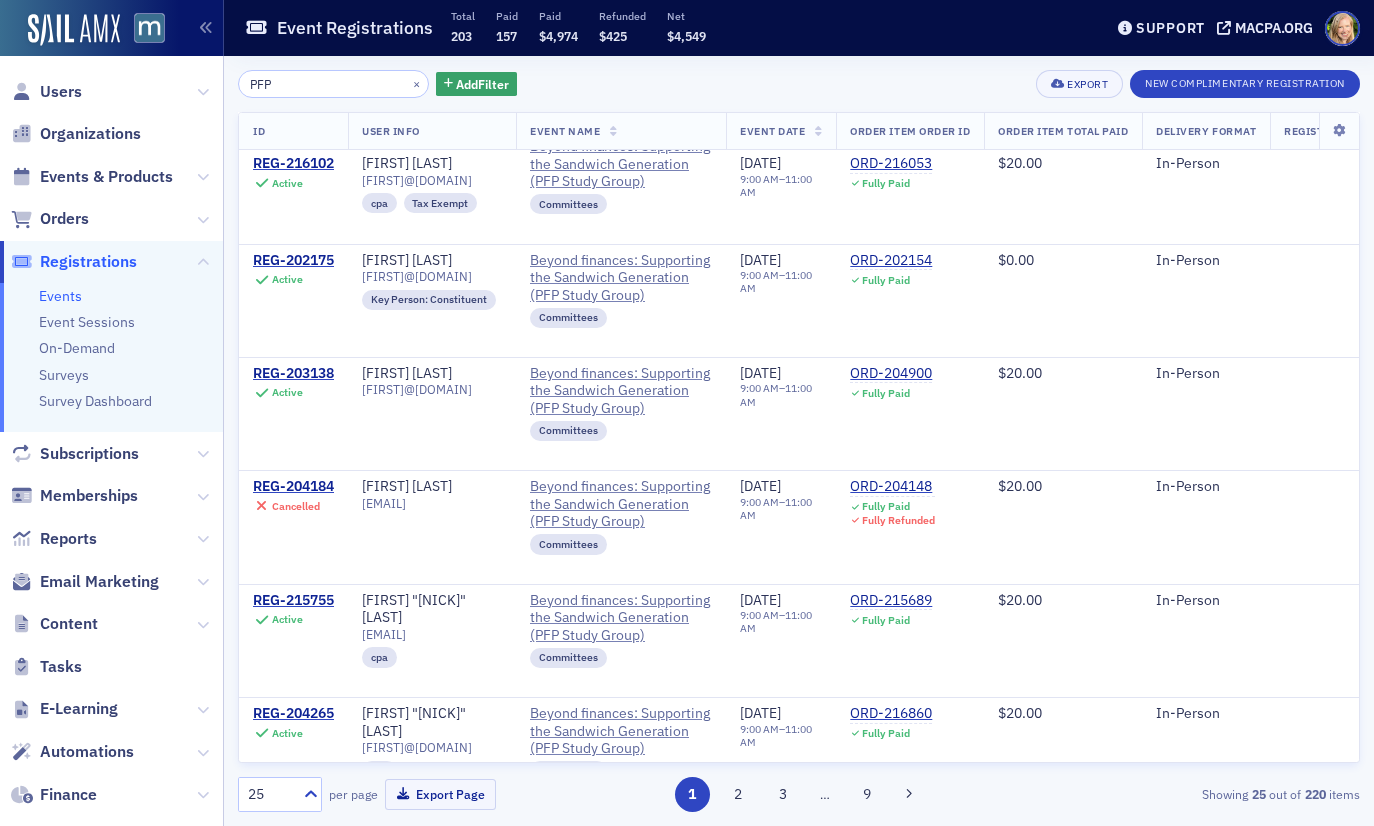 scroll, scrollTop: 565, scrollLeft: 0, axis: vertical 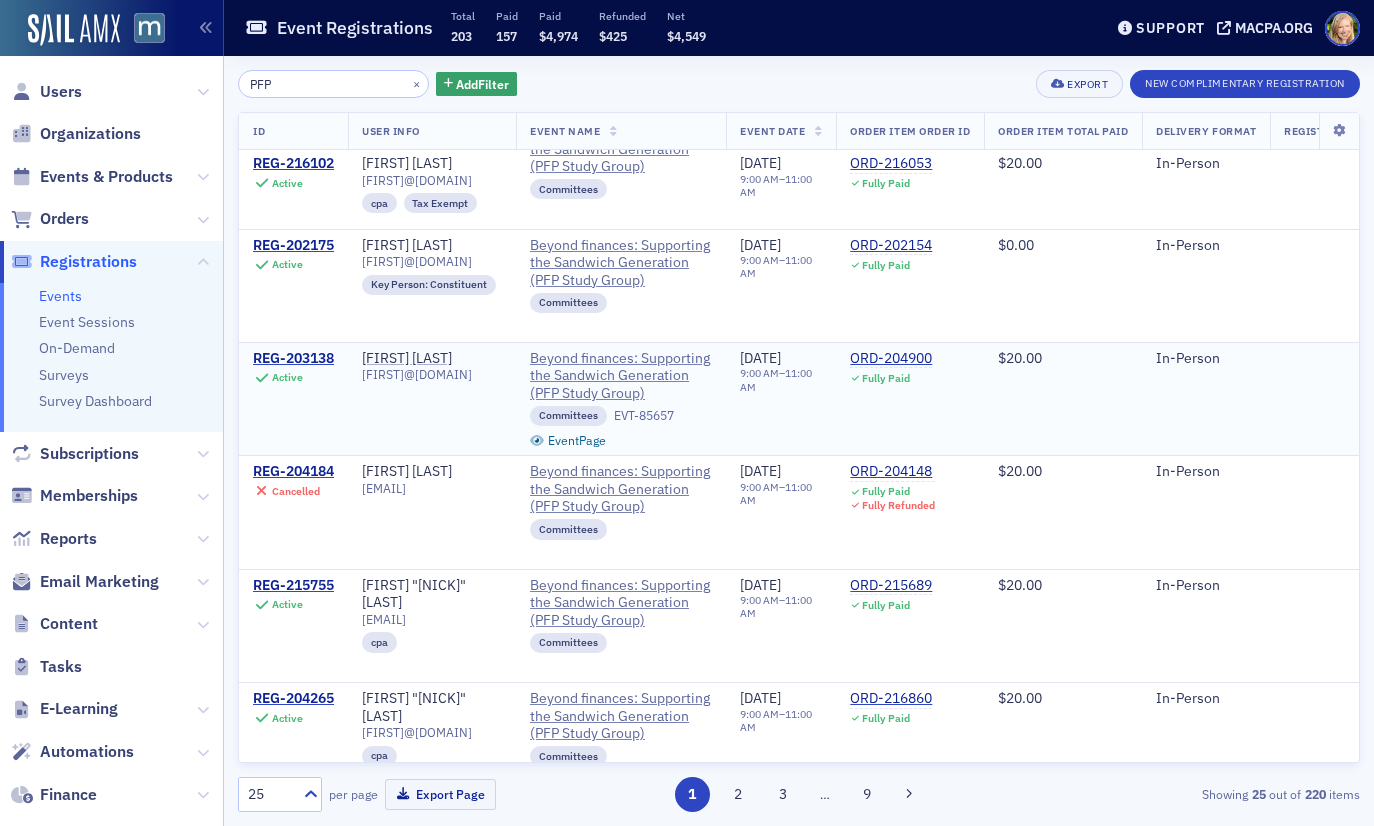 type on "PFP" 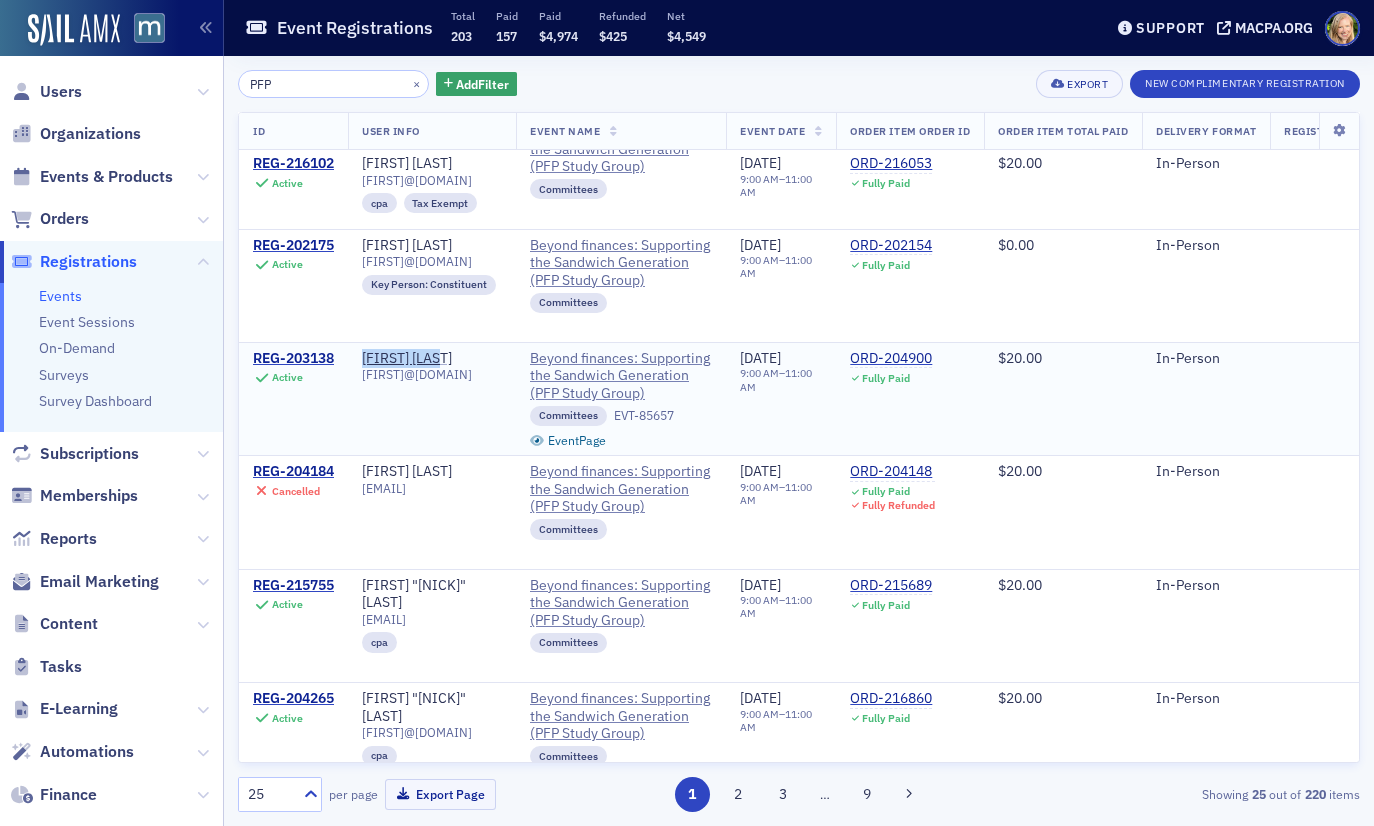 drag, startPoint x: 460, startPoint y: 357, endPoint x: 363, endPoint y: 354, distance: 97.04638 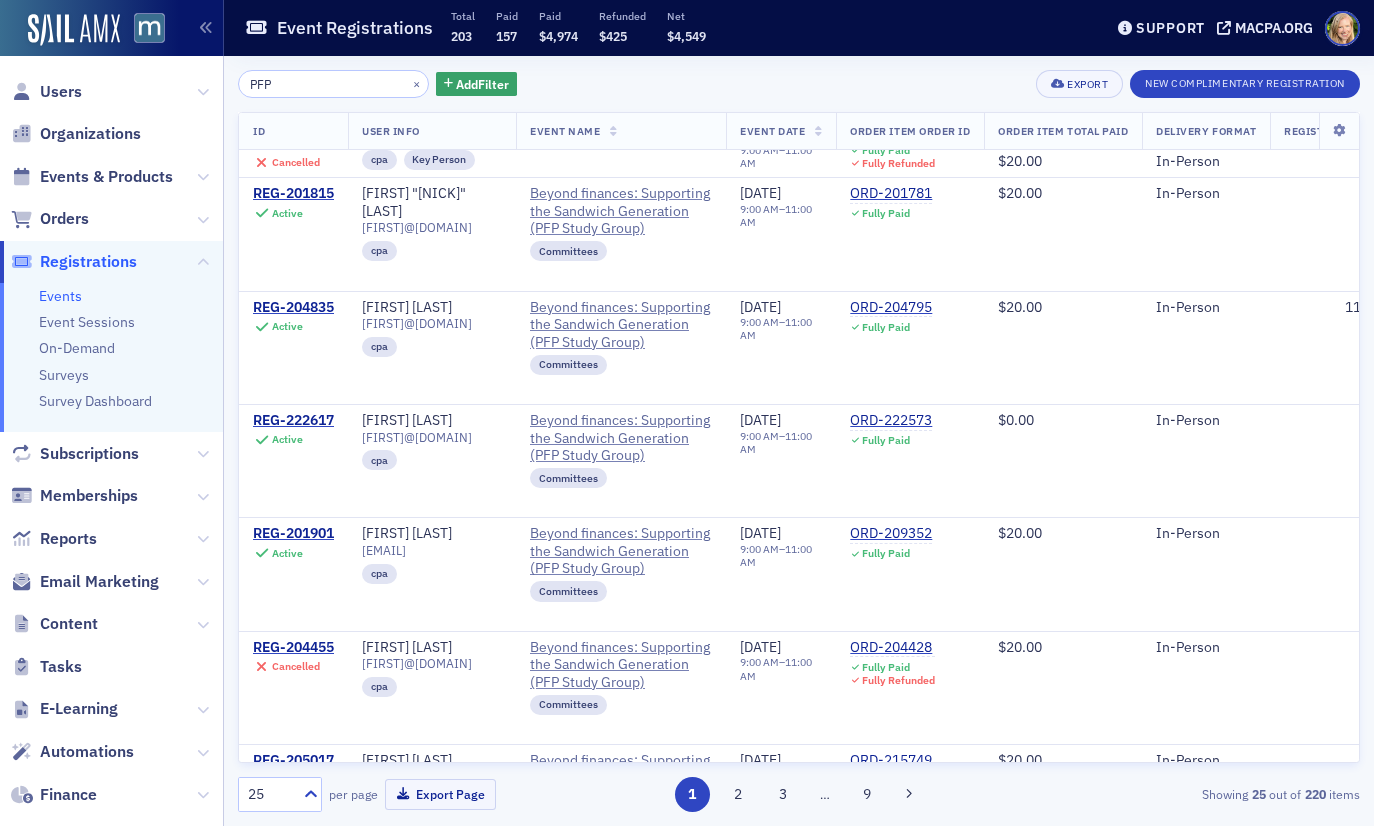 scroll, scrollTop: 1372, scrollLeft: 0, axis: vertical 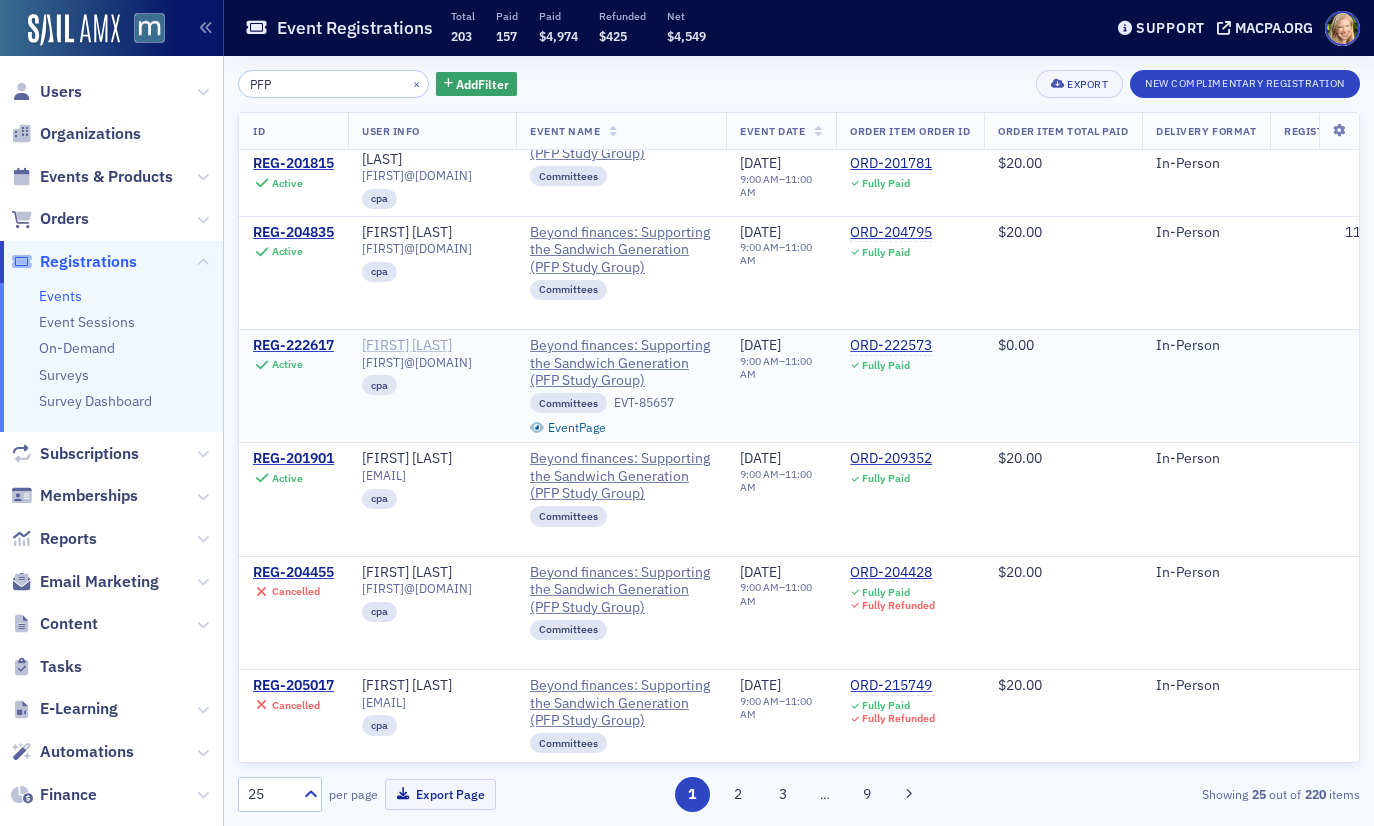 drag, startPoint x: 481, startPoint y: 344, endPoint x: 364, endPoint y: 346, distance: 117.01709 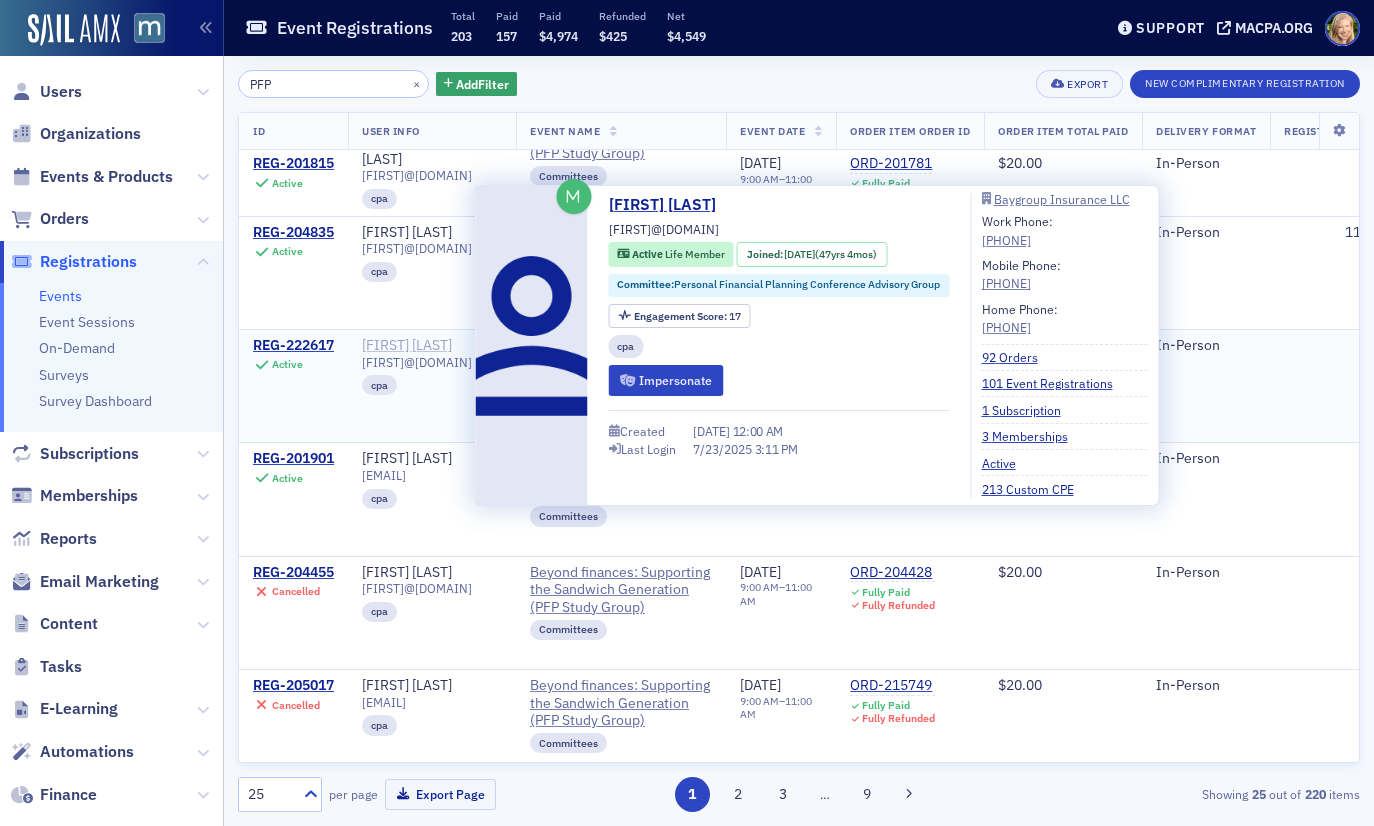 copy on "Melissa Barnickel" 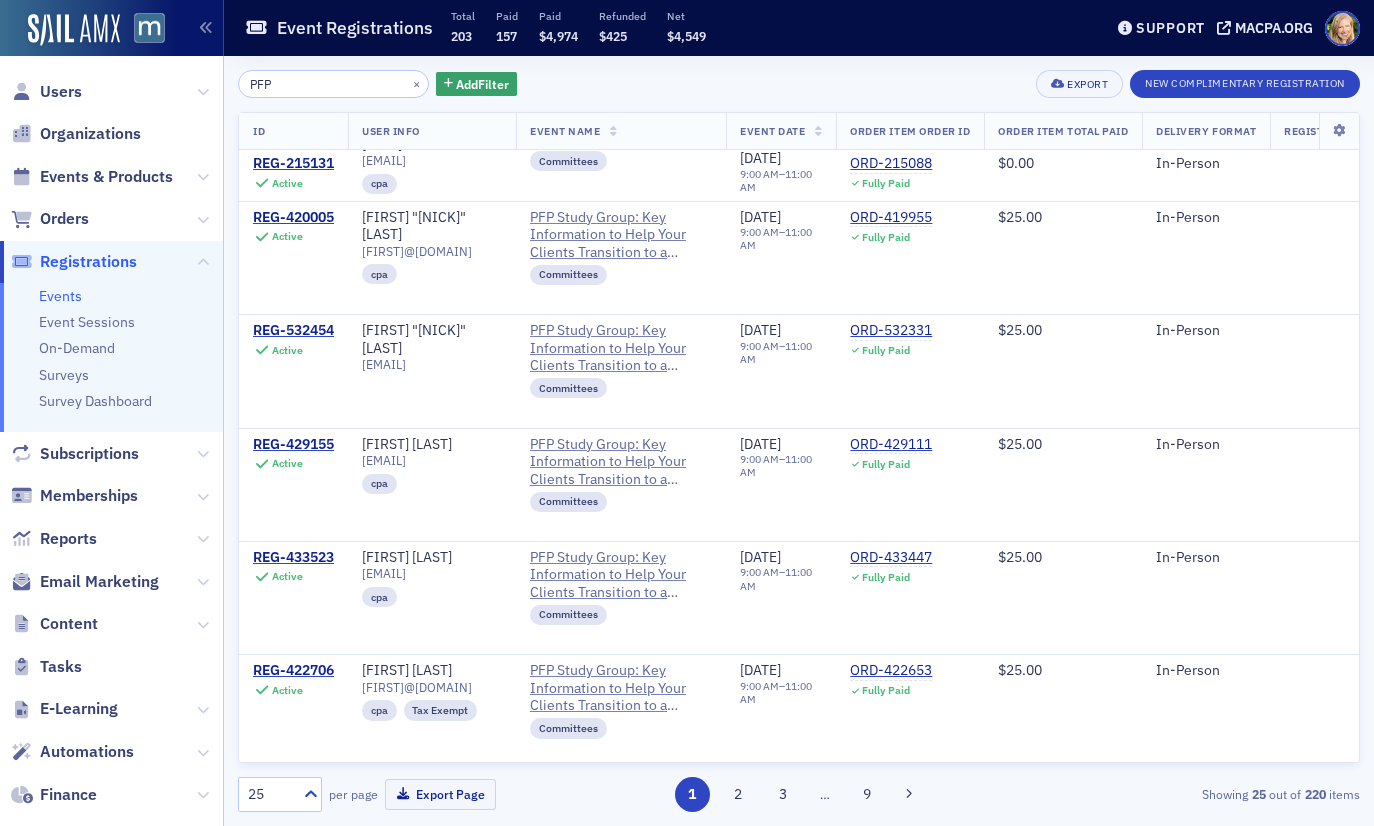 scroll, scrollTop: 2187, scrollLeft: 0, axis: vertical 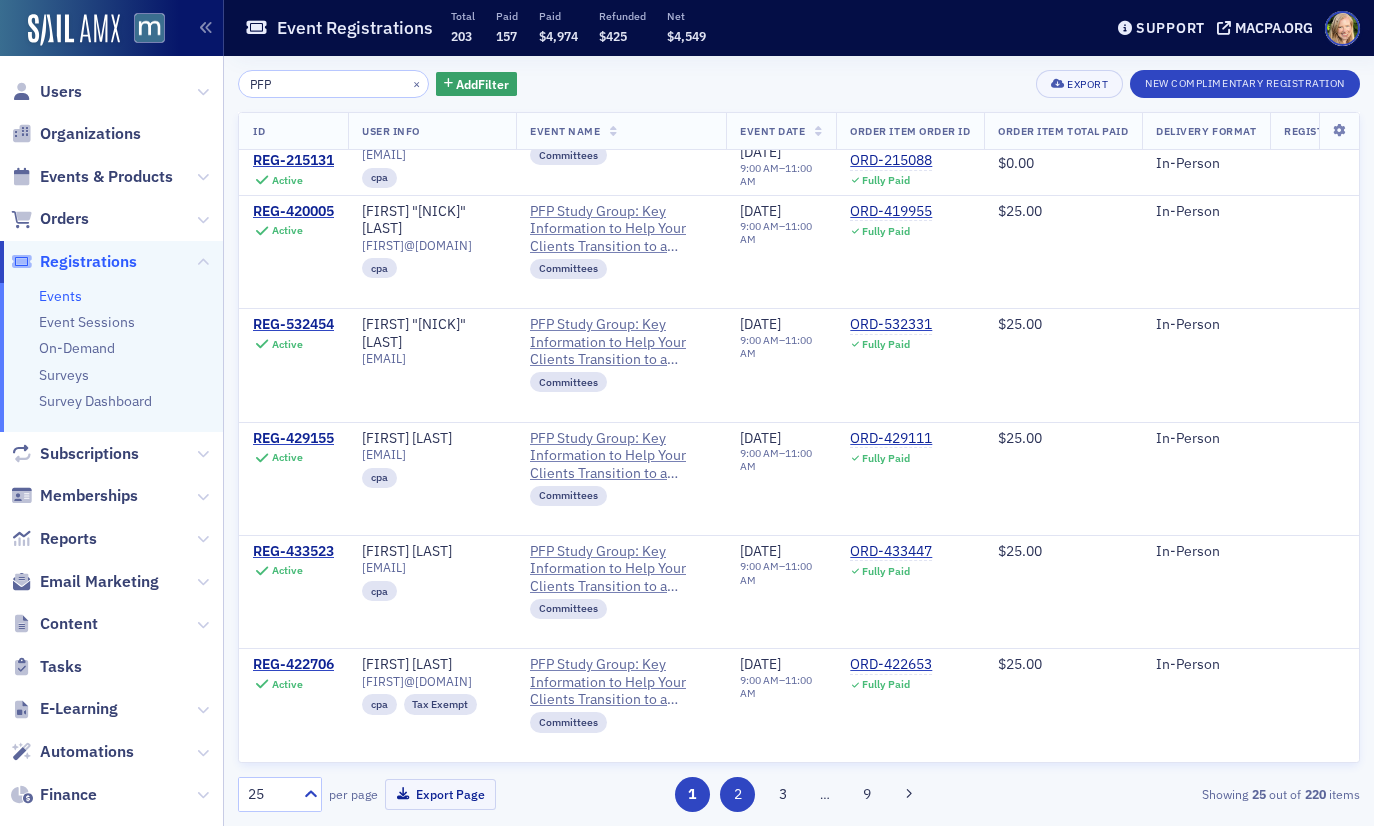 click on "2" 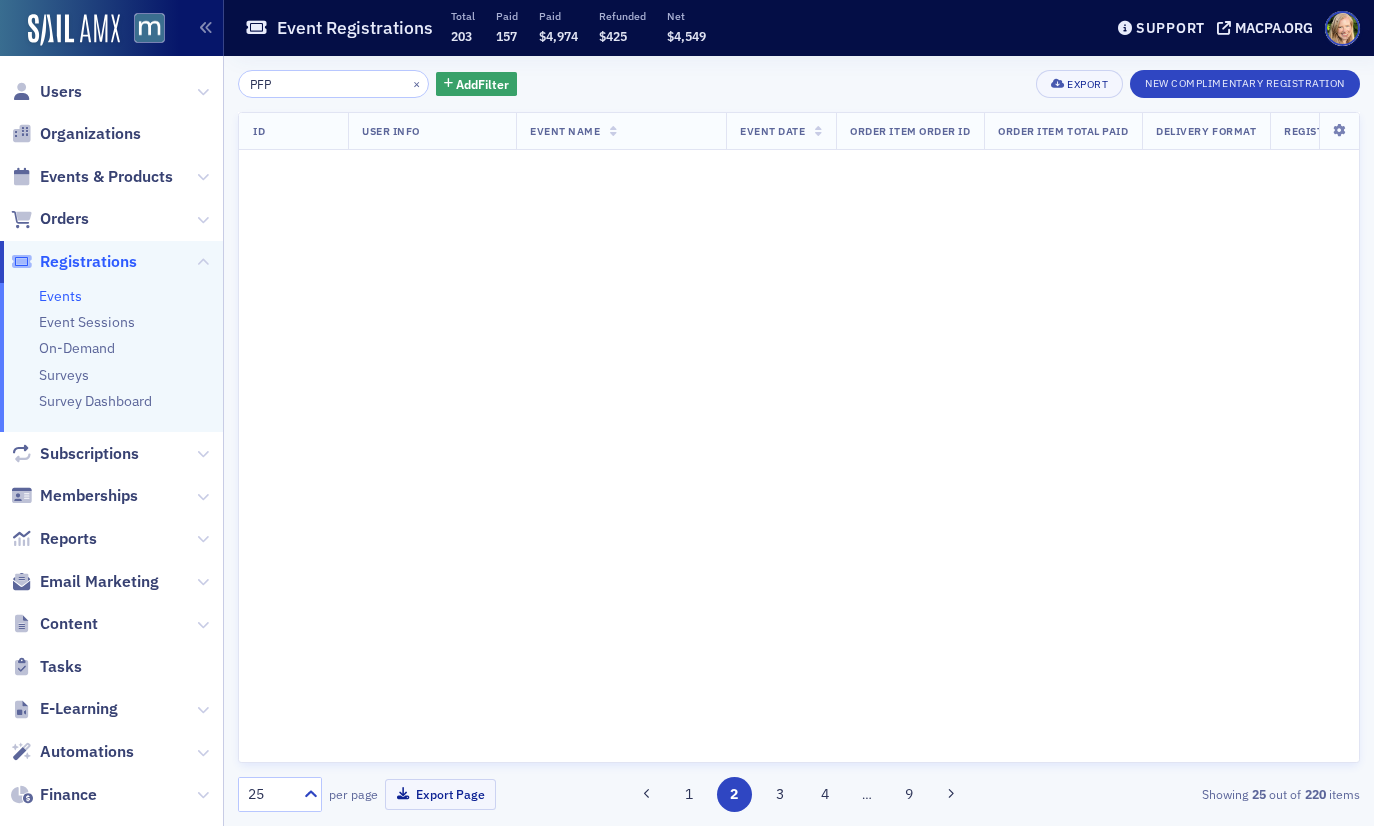 scroll, scrollTop: 0, scrollLeft: 0, axis: both 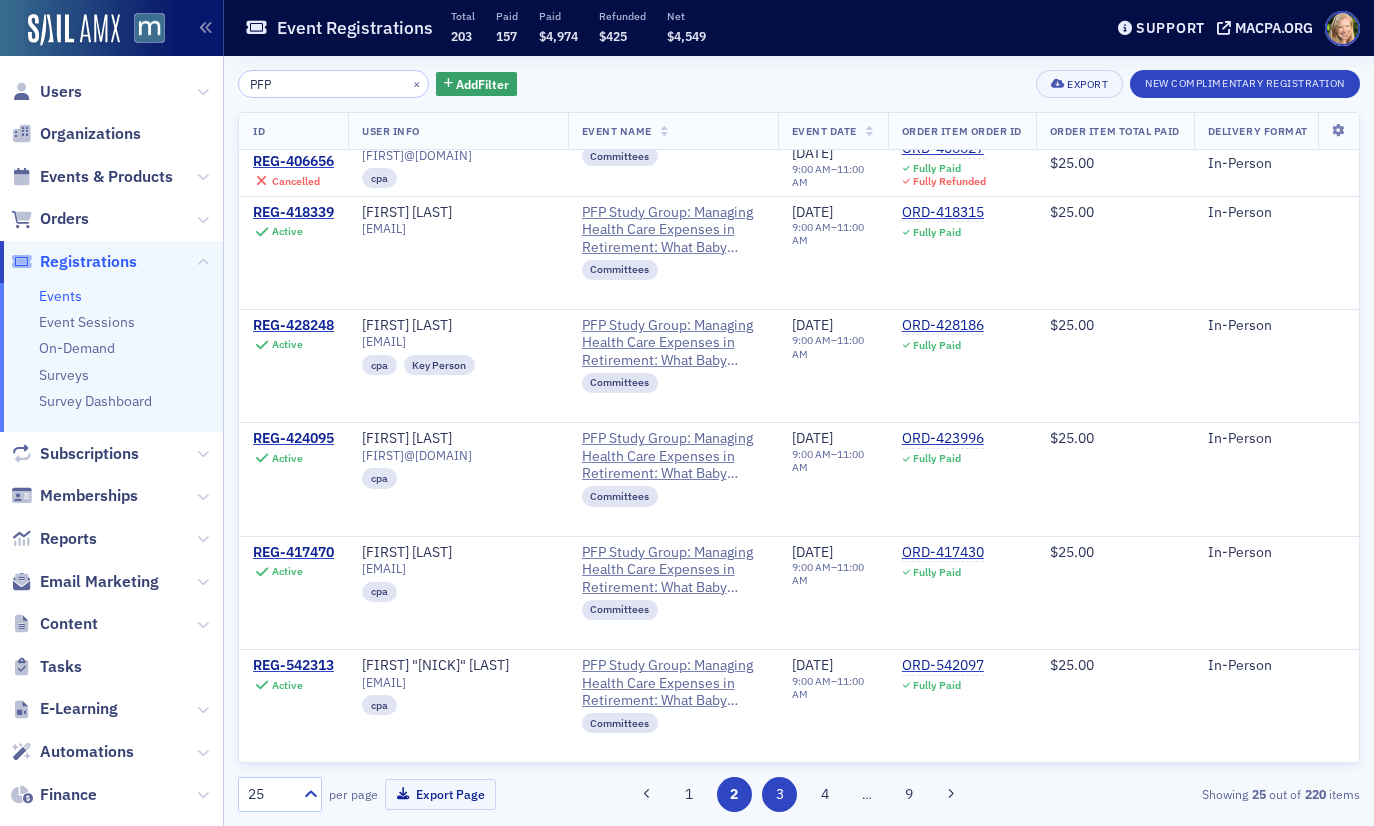 click on "3" 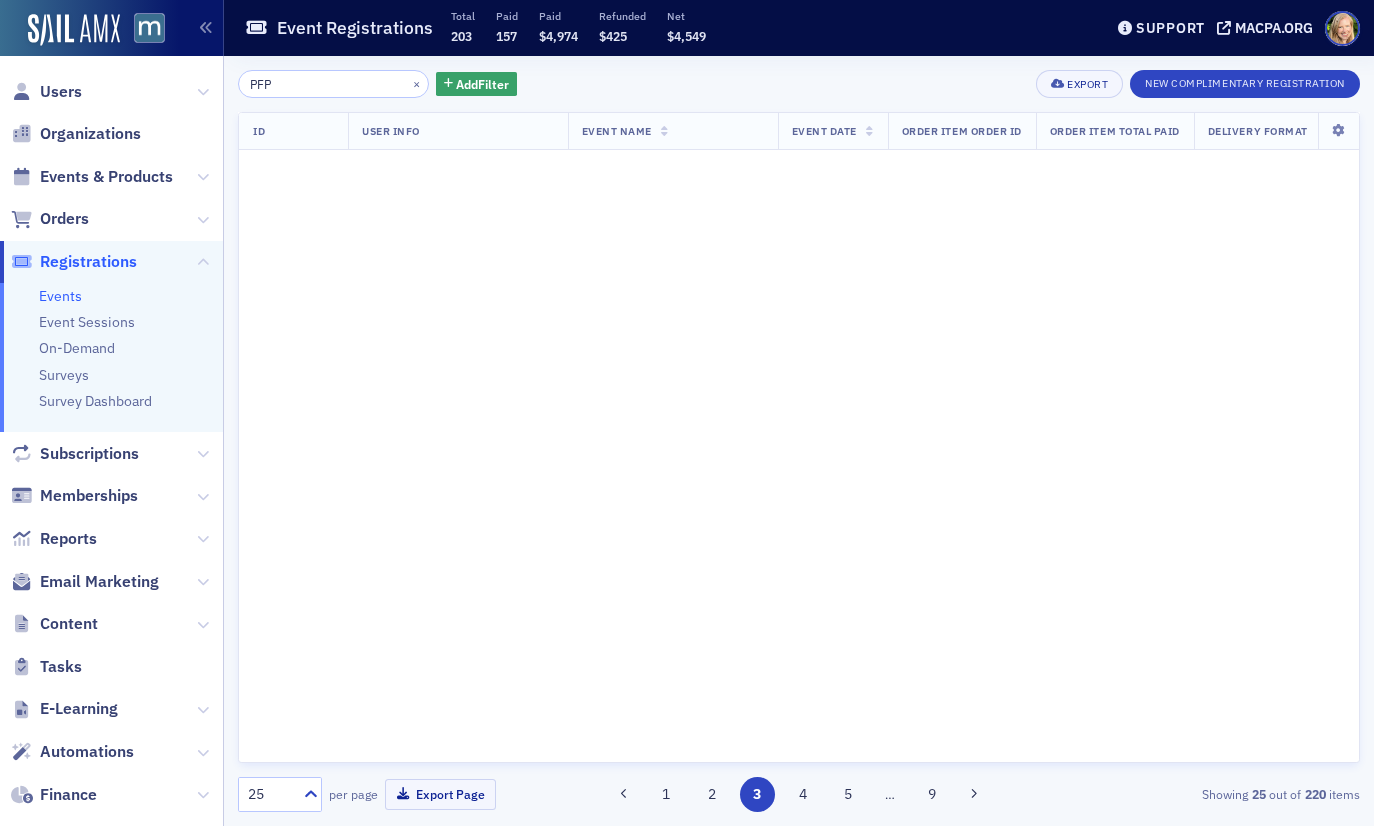 scroll, scrollTop: 0, scrollLeft: 0, axis: both 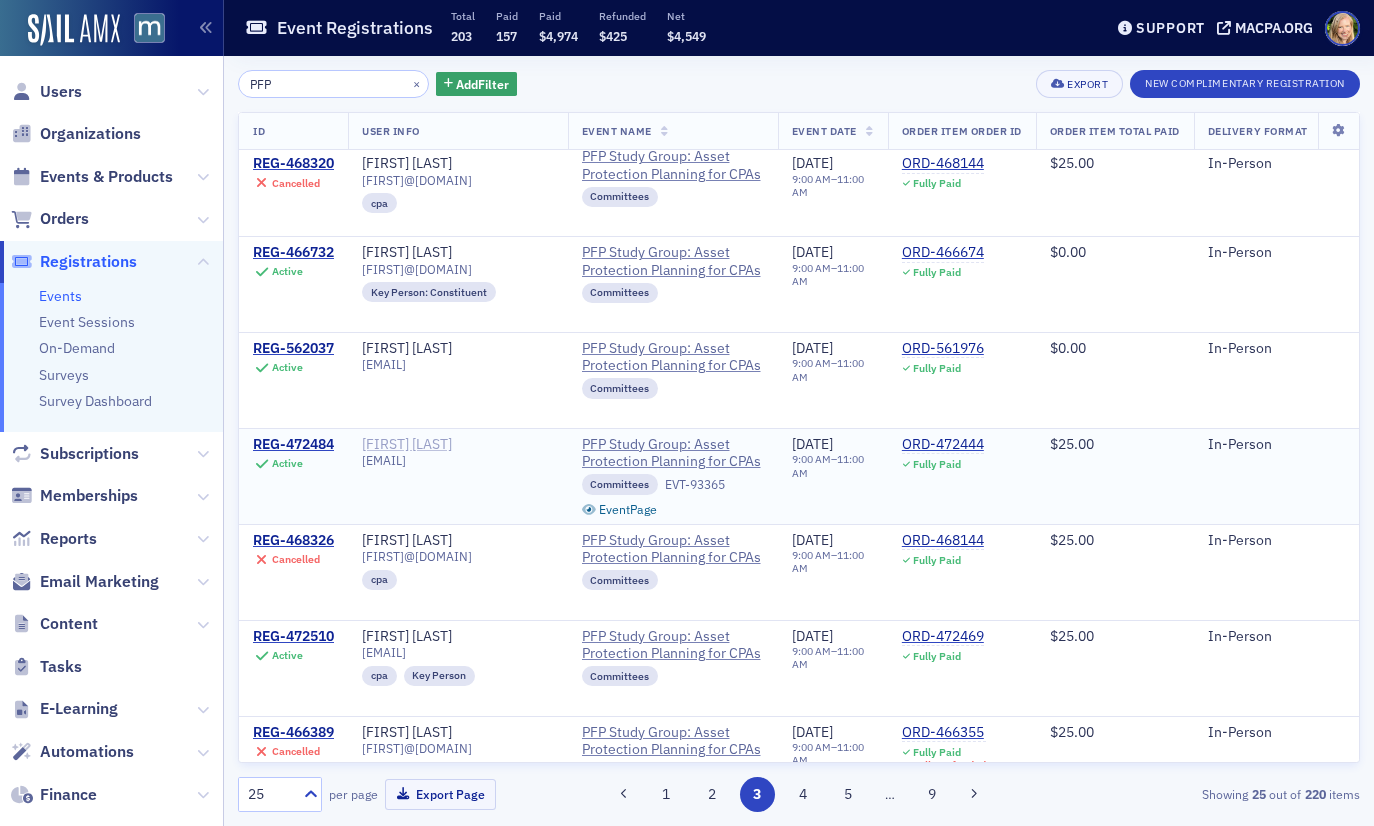 click on "Kevin Bradley" 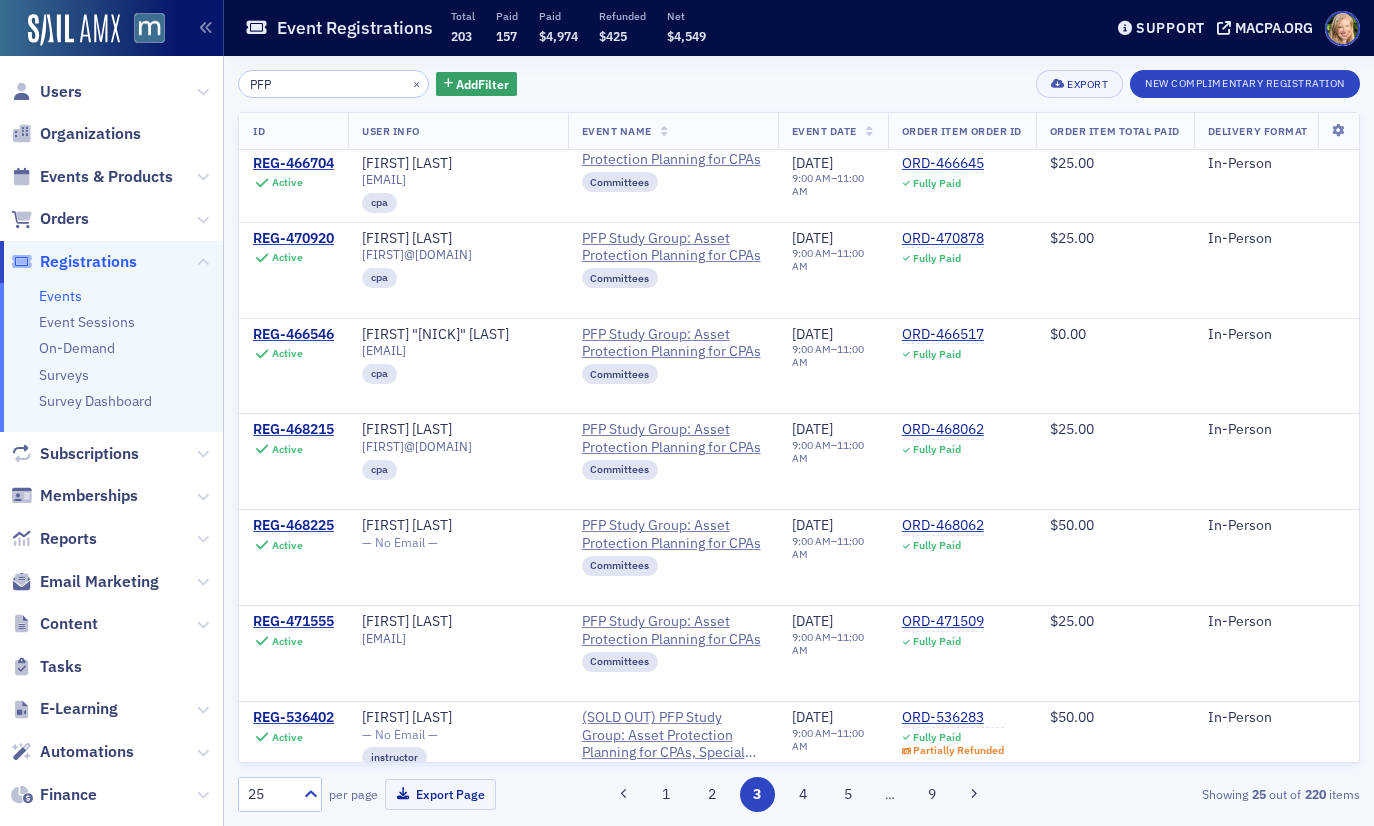 scroll, scrollTop: 1942, scrollLeft: 0, axis: vertical 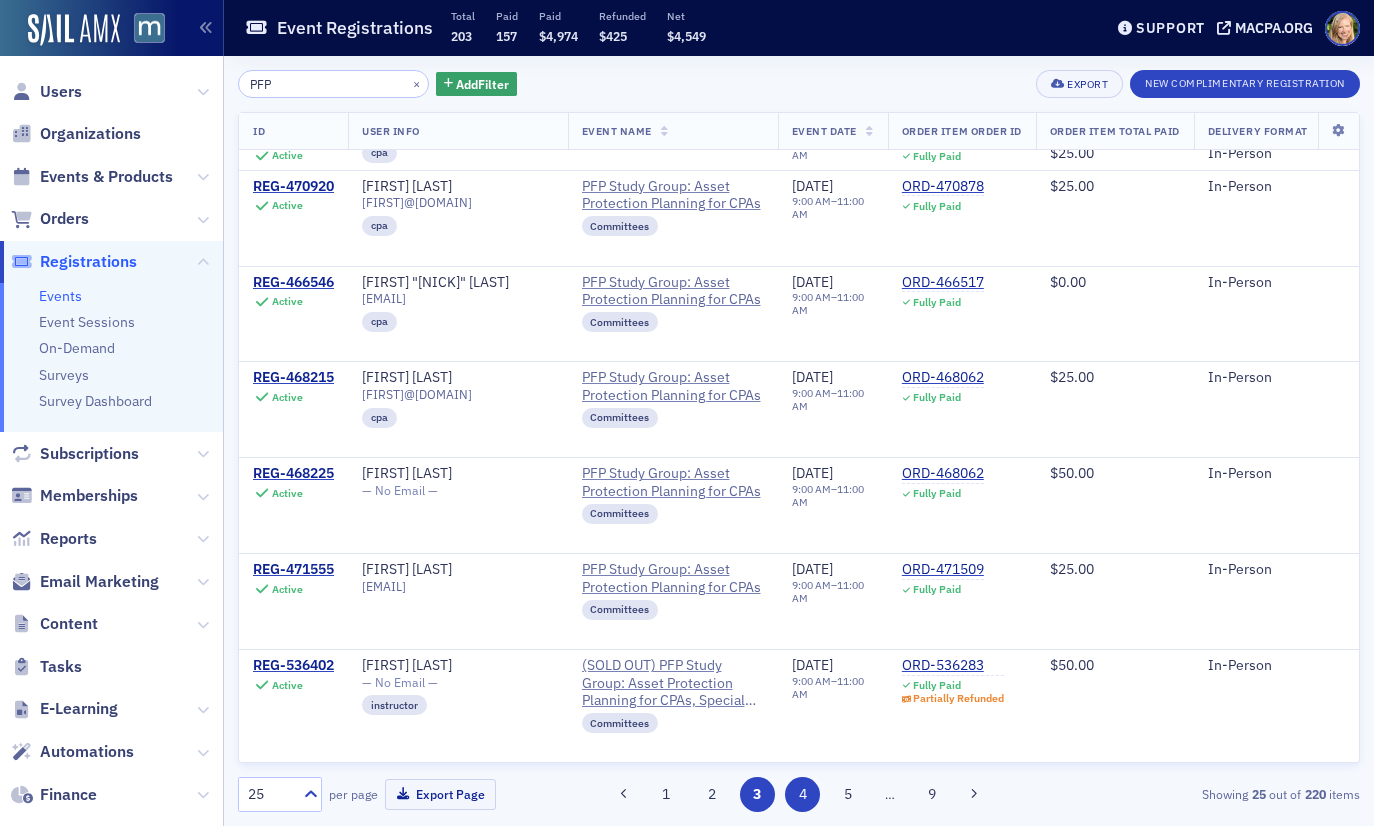 click on "4" 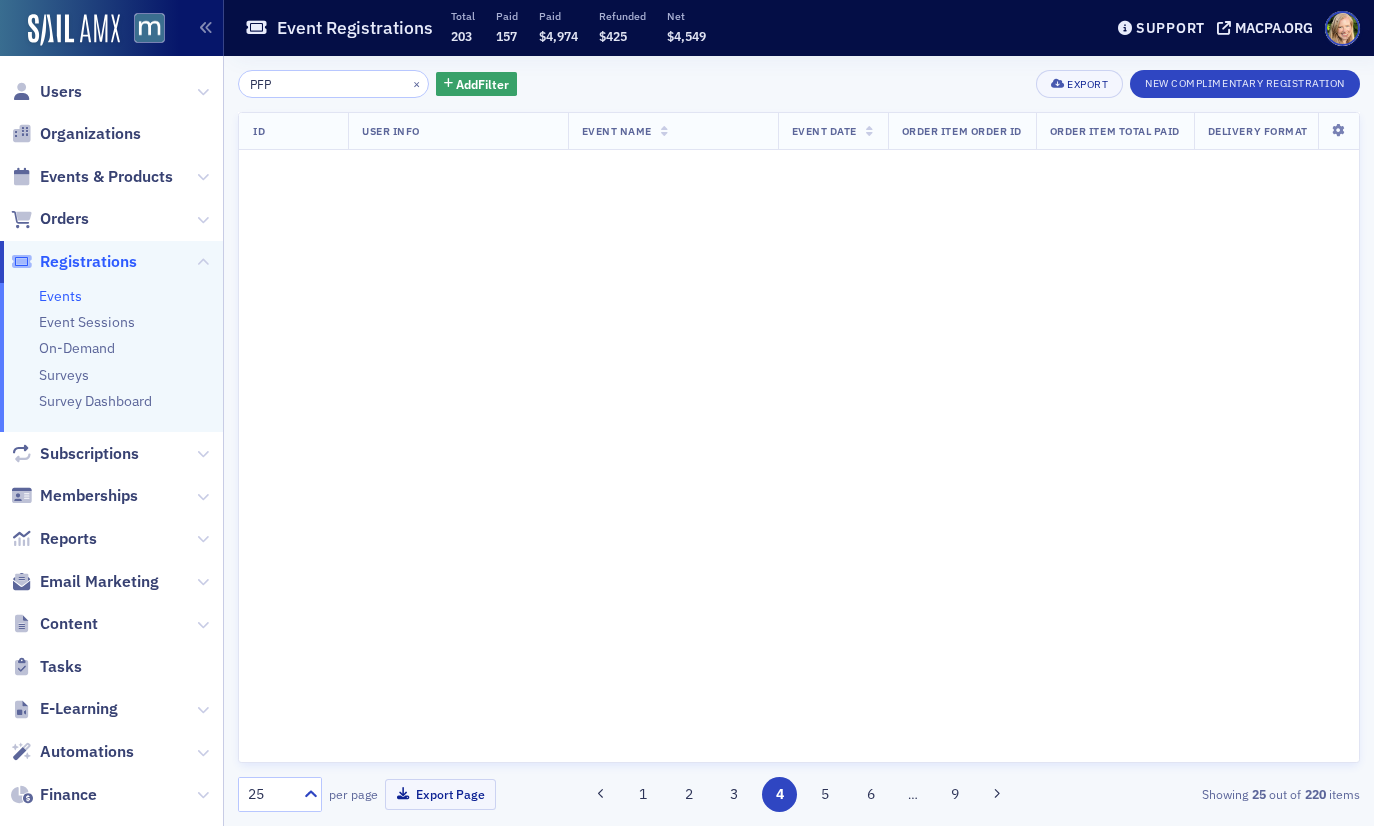 scroll, scrollTop: 0, scrollLeft: 0, axis: both 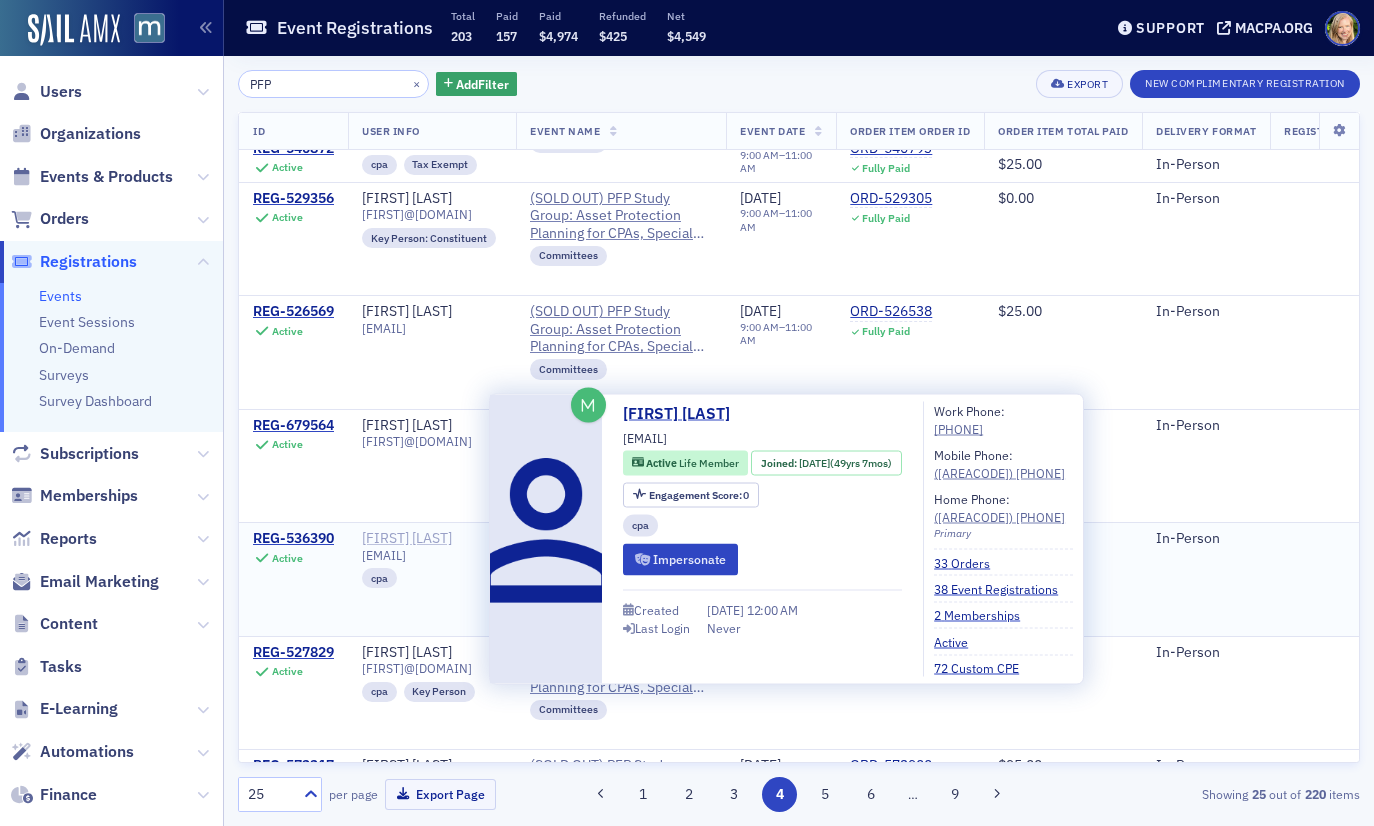 drag, startPoint x: 504, startPoint y: 539, endPoint x: 368, endPoint y: 539, distance: 136 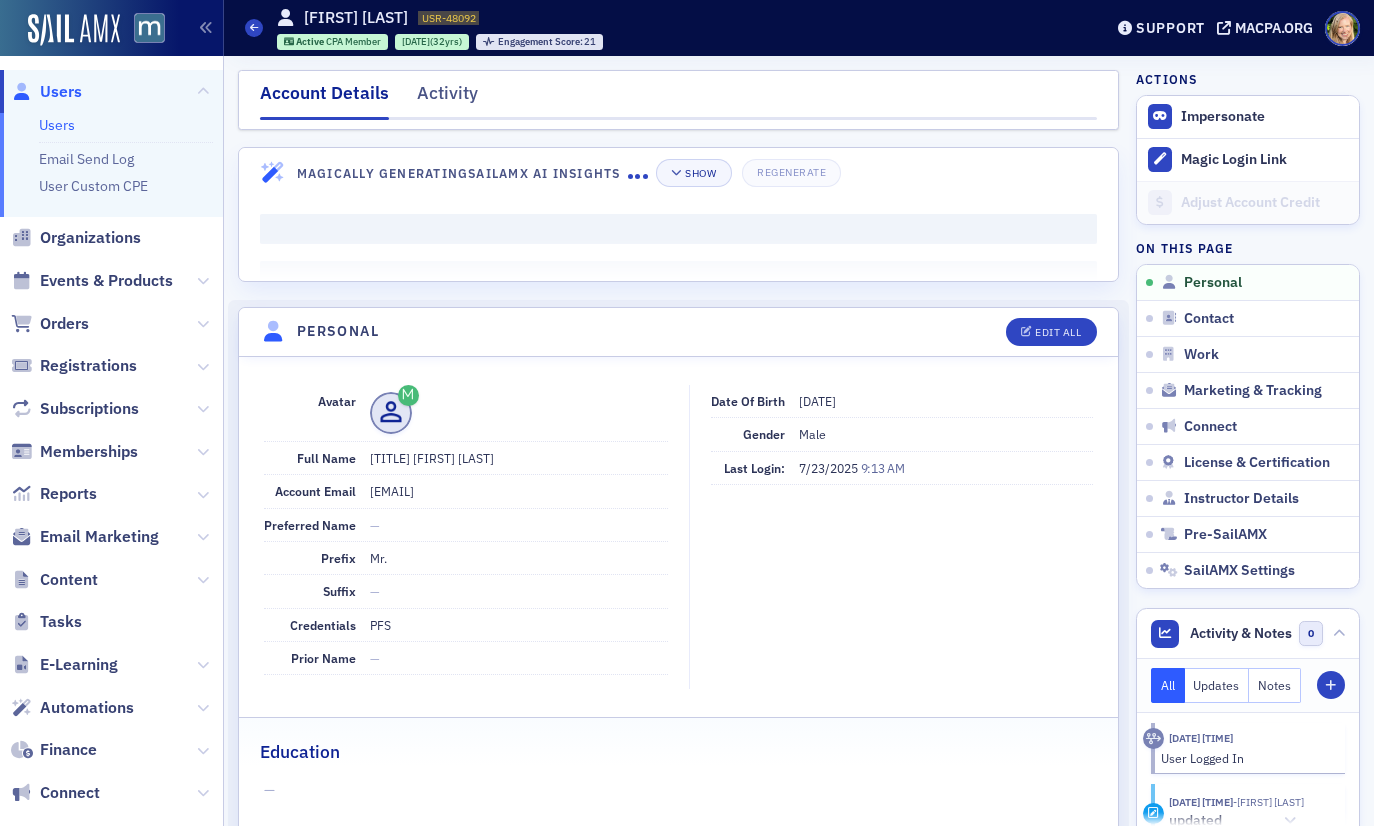 scroll, scrollTop: 0, scrollLeft: 0, axis: both 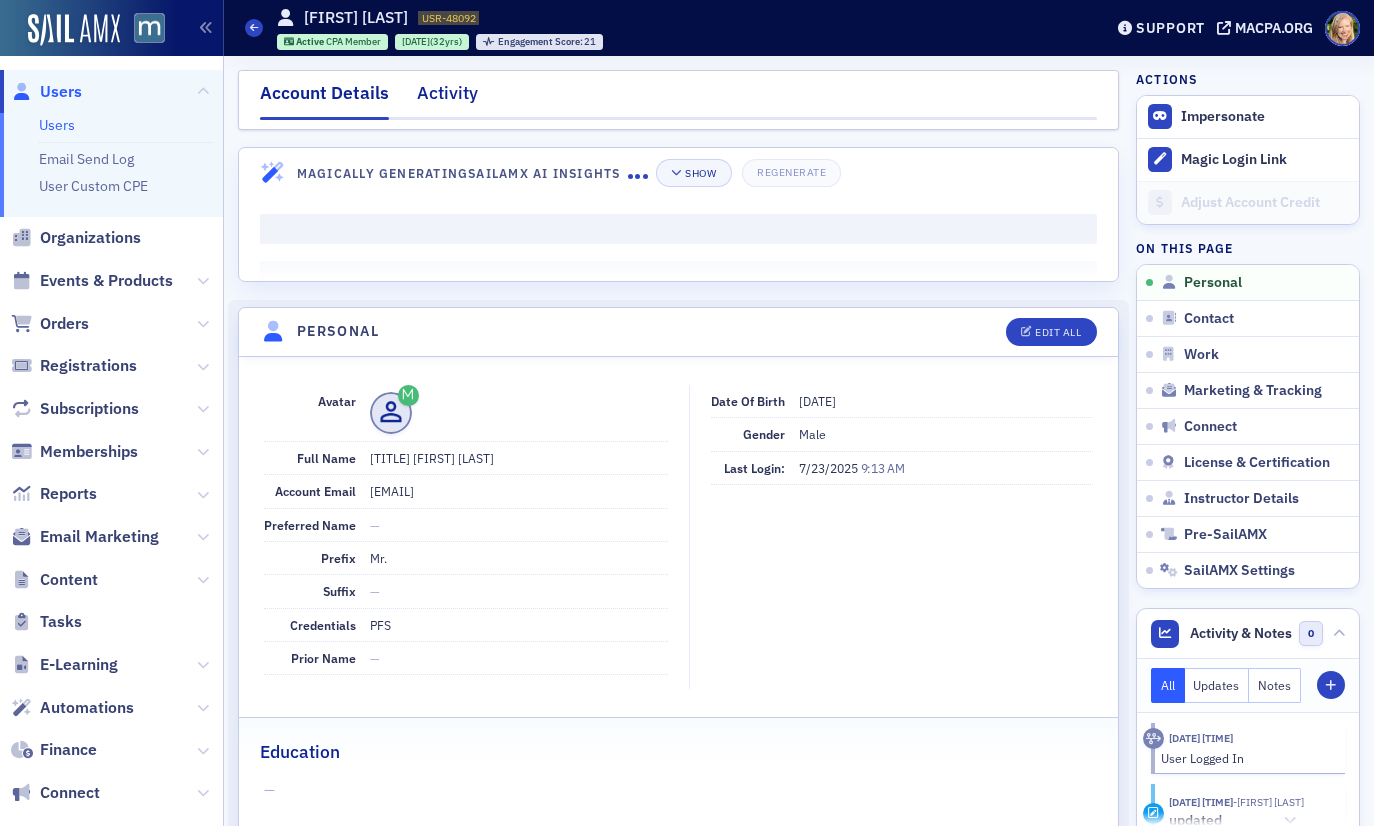 click on "Activity" 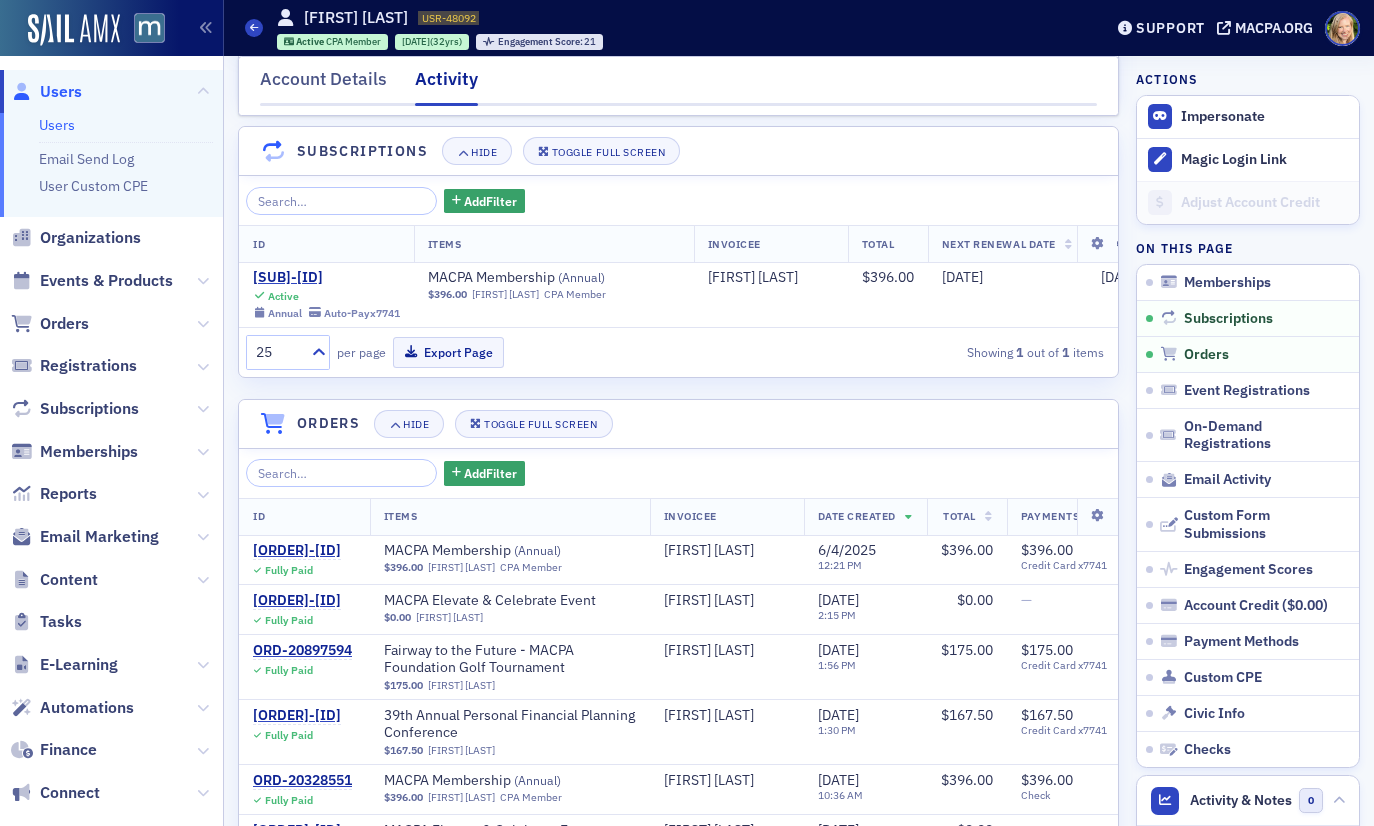 scroll, scrollTop: 387, scrollLeft: 0, axis: vertical 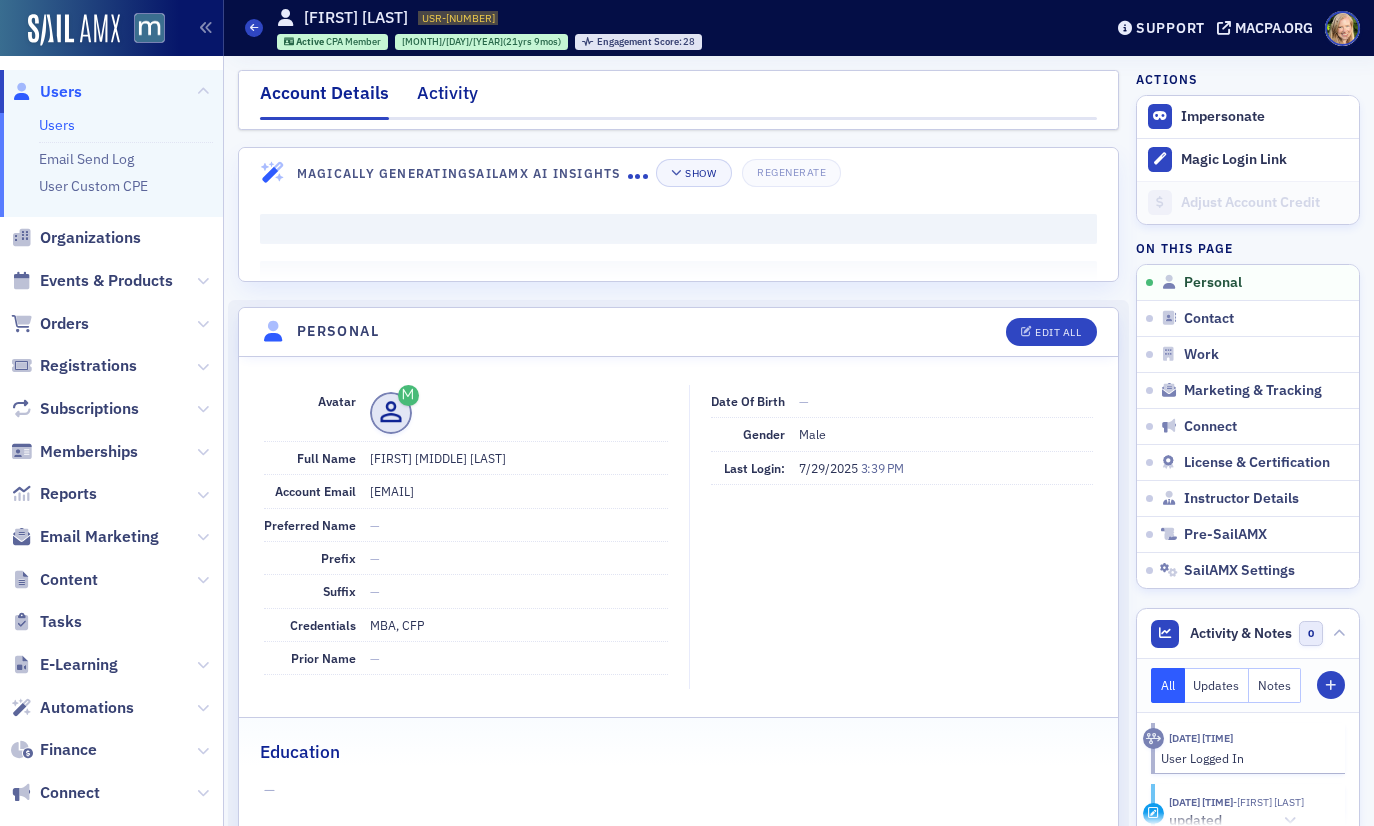 click on "Activity" 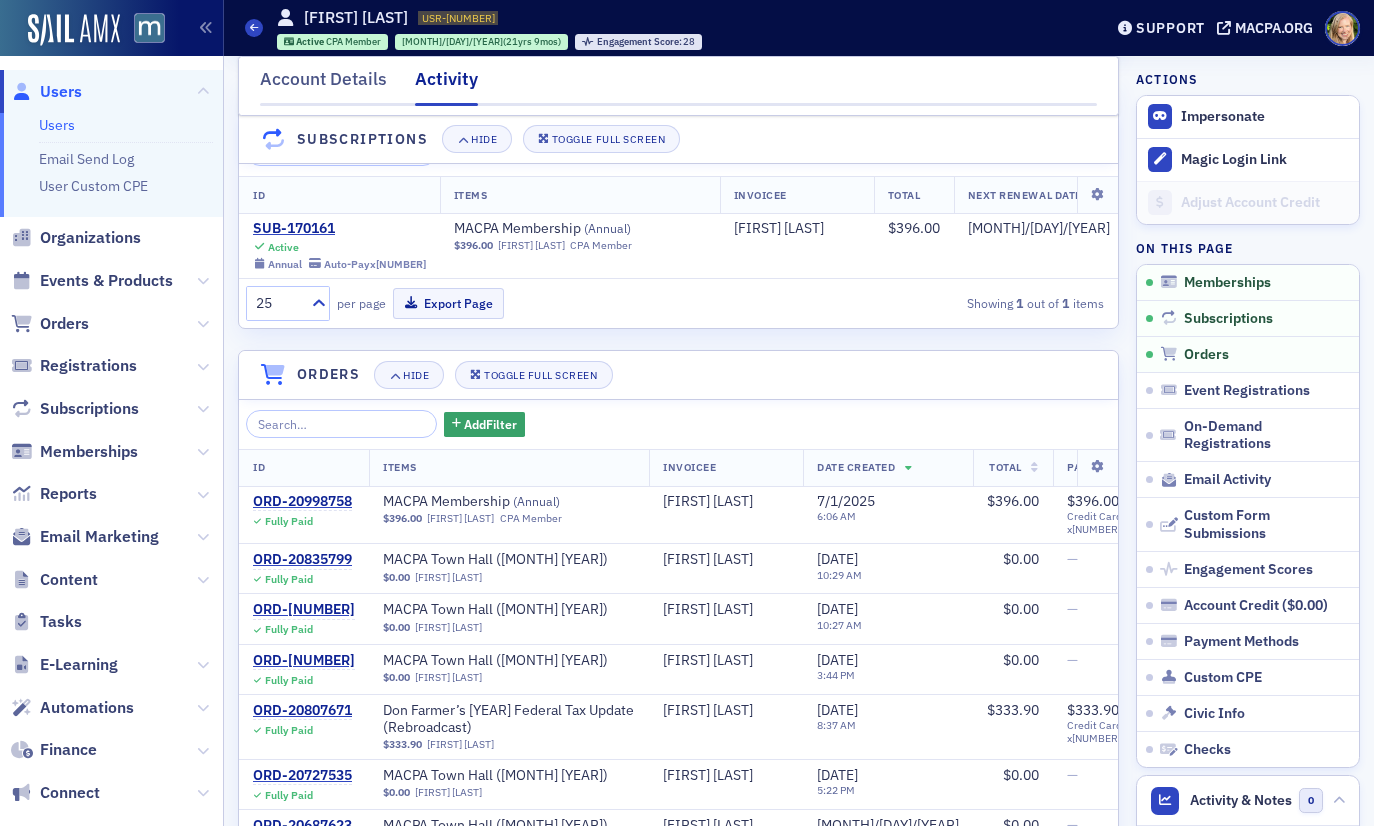 scroll, scrollTop: 418, scrollLeft: 0, axis: vertical 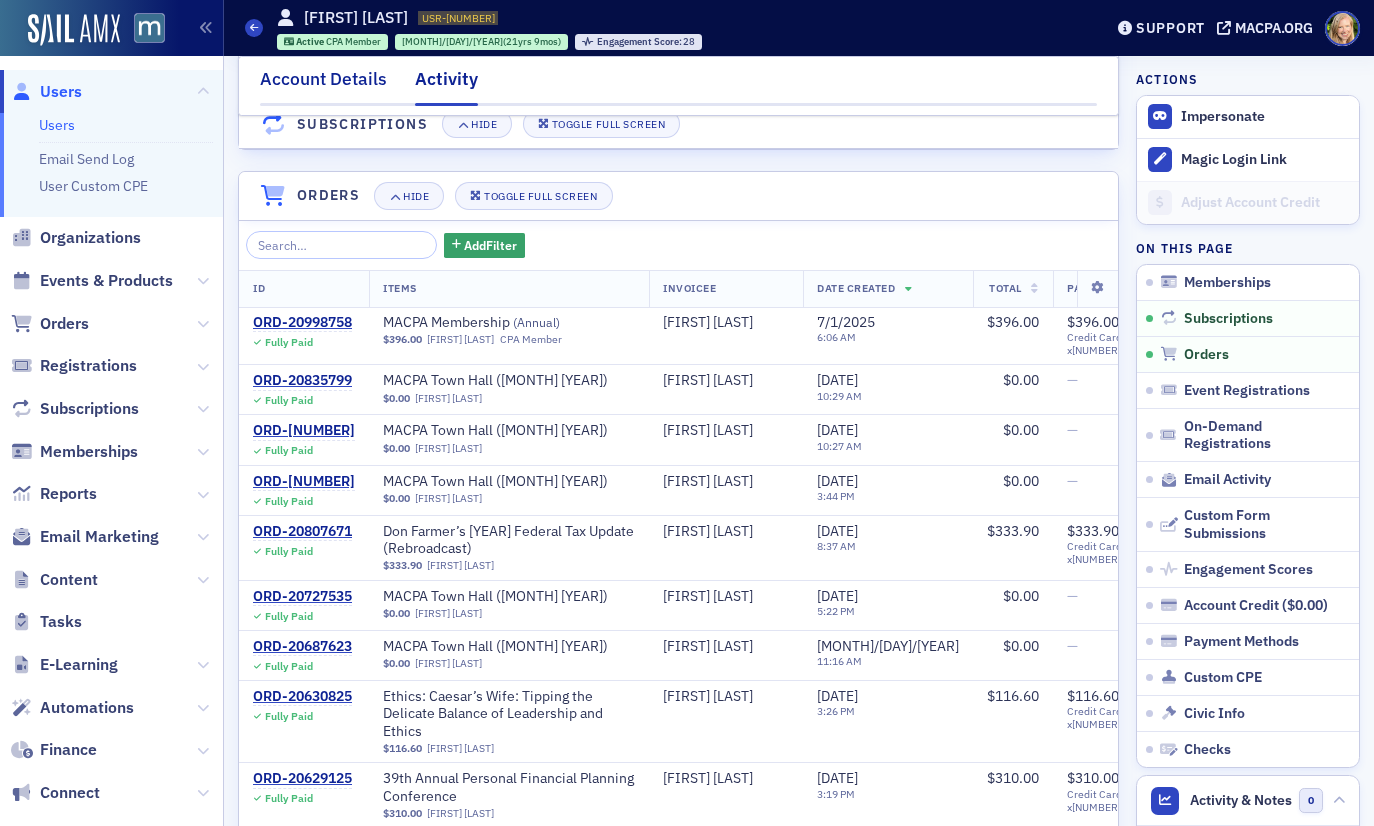 click on "Account Details" 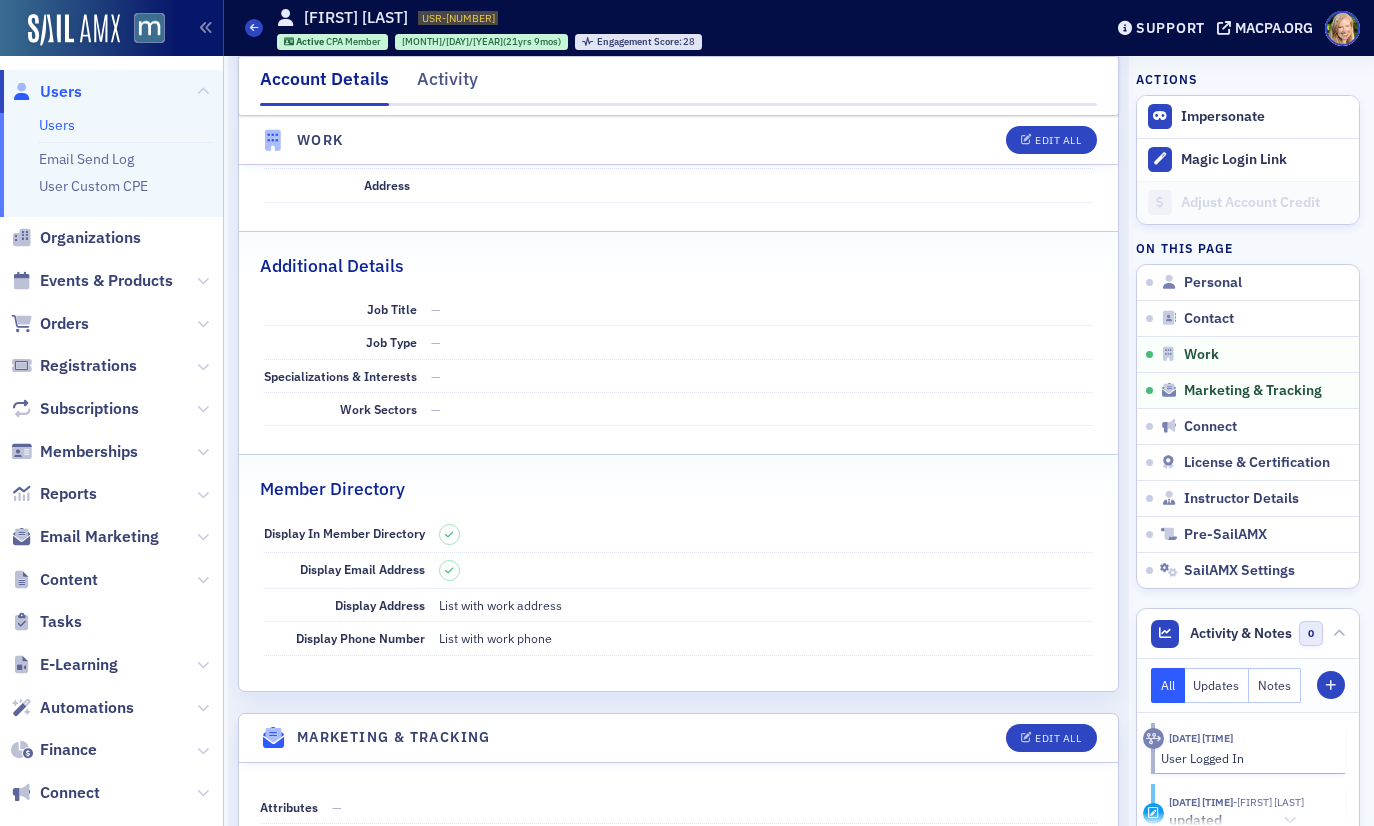 scroll, scrollTop: 0, scrollLeft: 0, axis: both 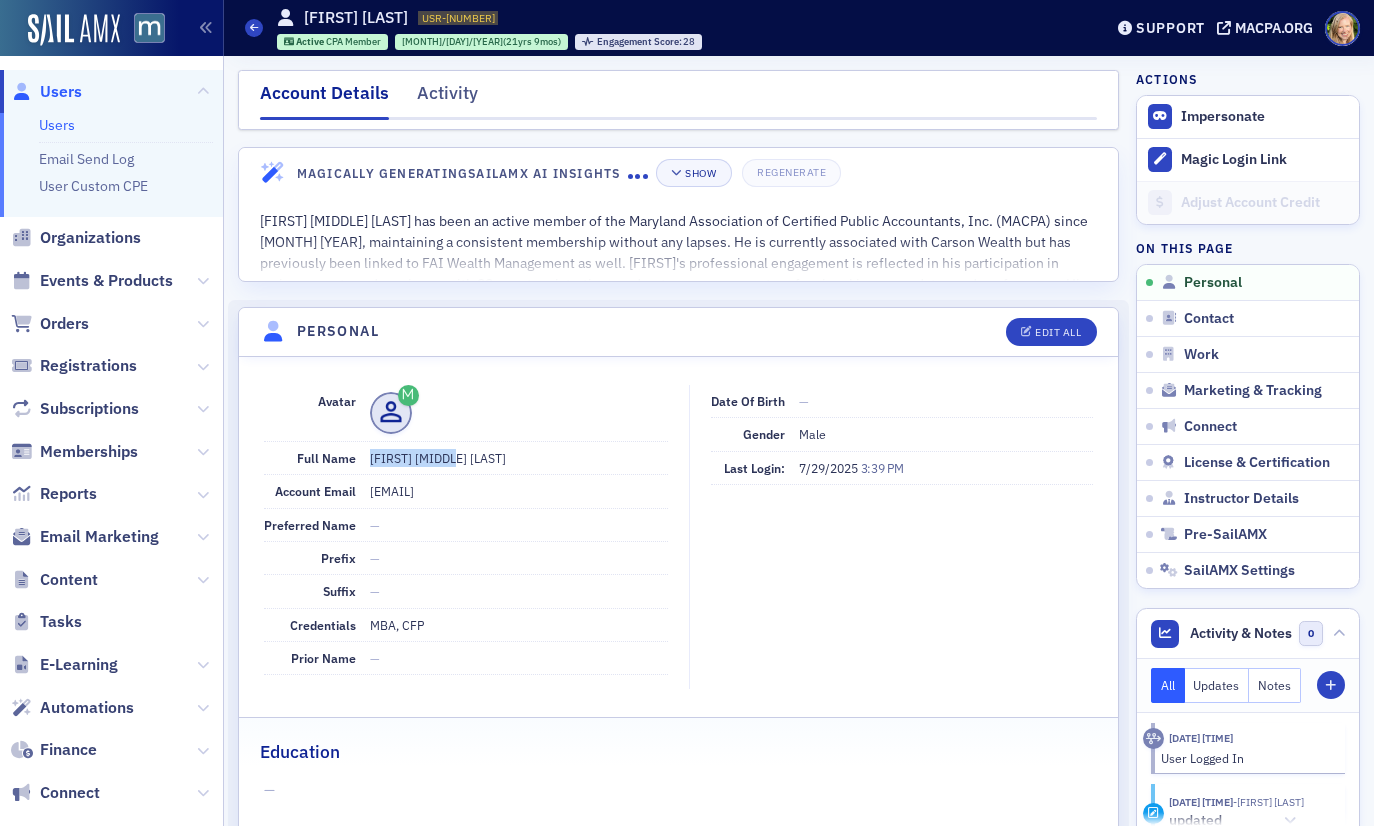 drag, startPoint x: 461, startPoint y: 469, endPoint x: 357, endPoint y: 465, distance: 104.0769 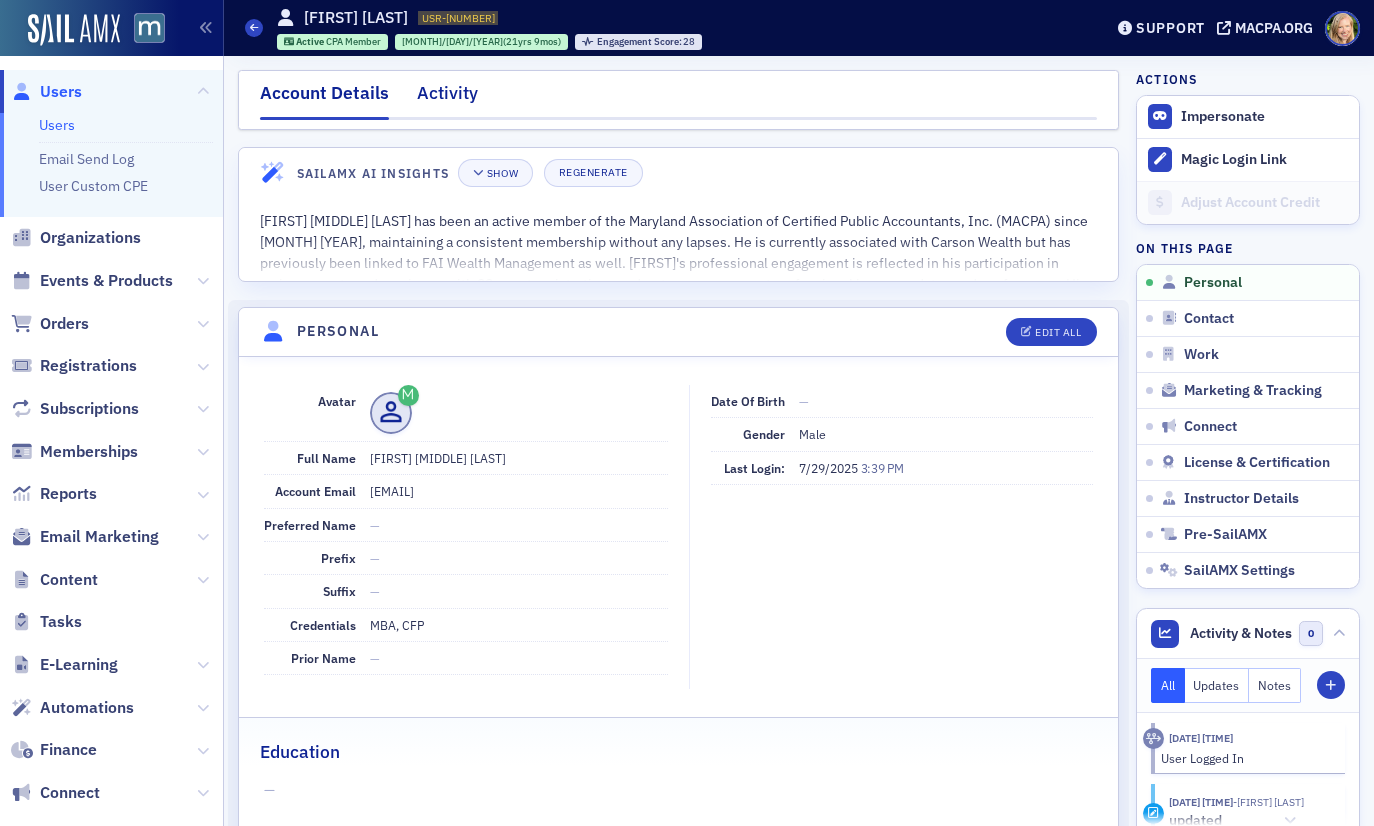 click on "Activity" 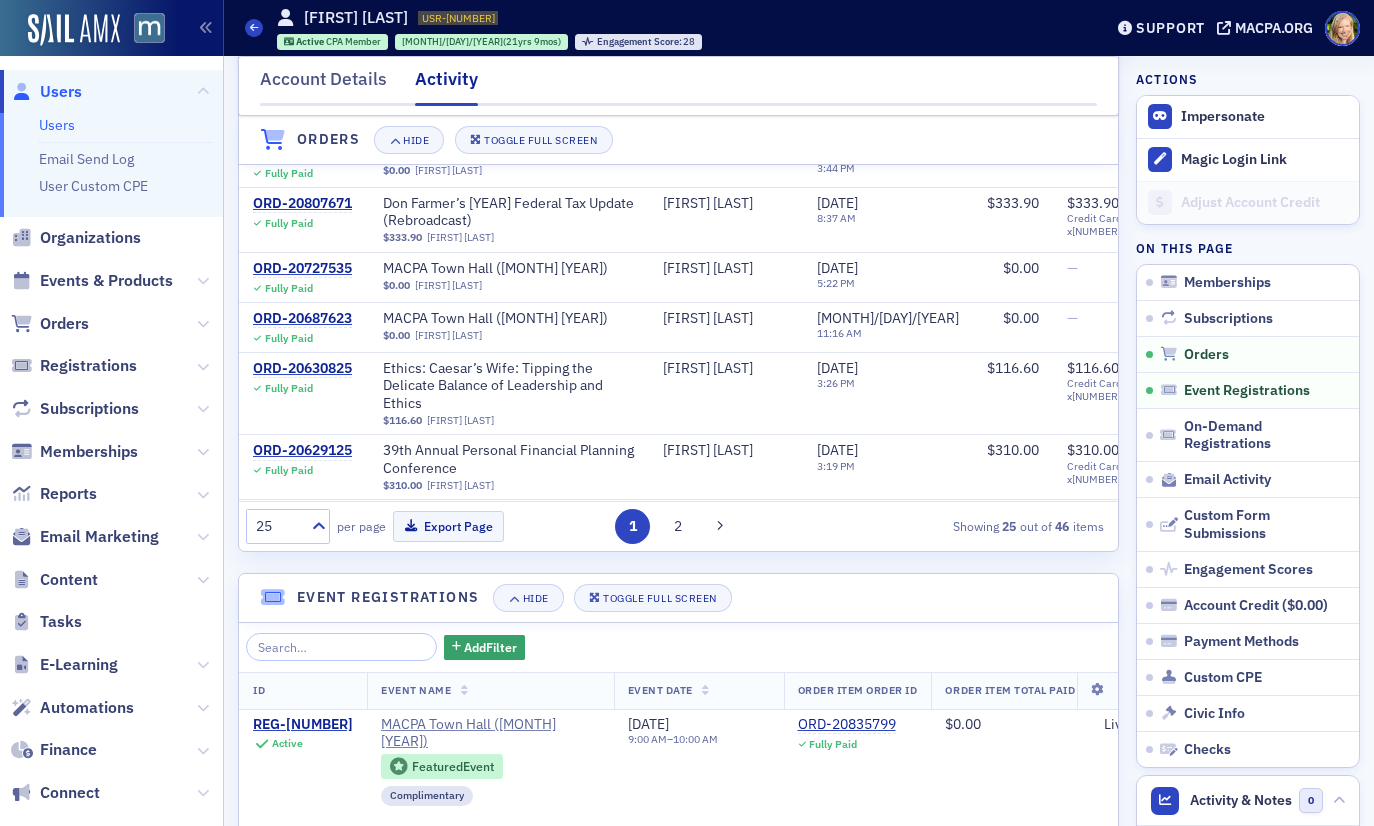 scroll, scrollTop: 1180, scrollLeft: 0, axis: vertical 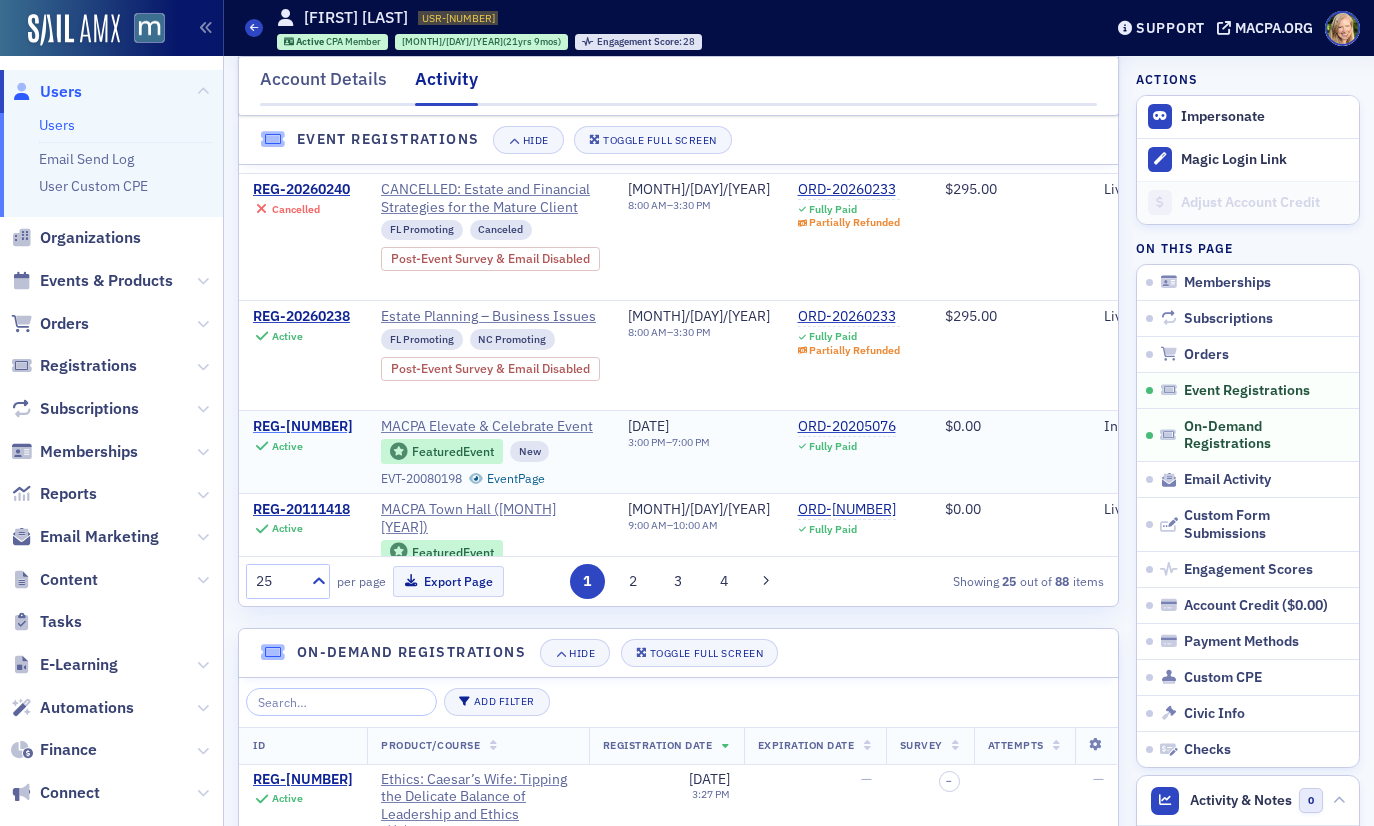 click on "REG-20206328" 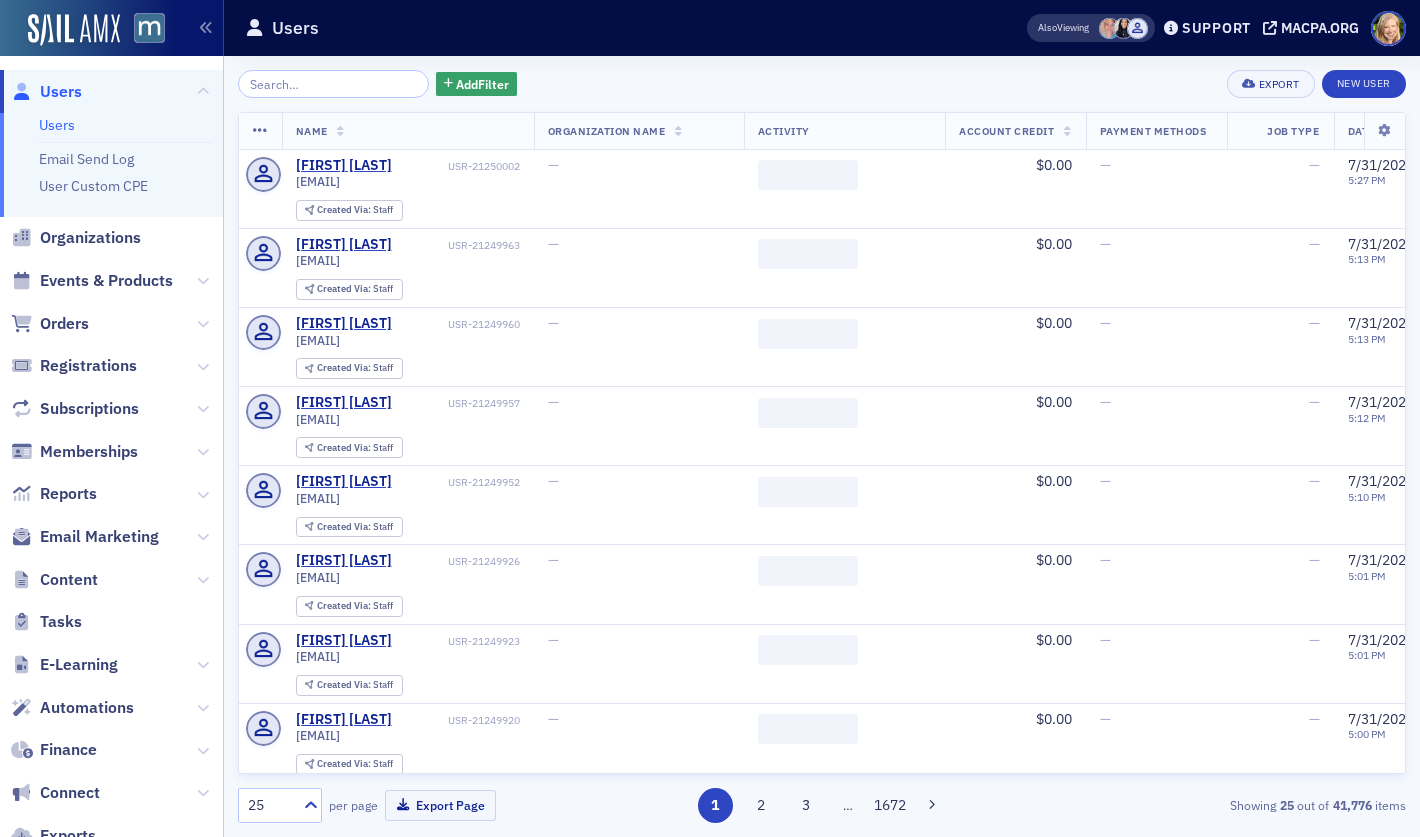 scroll, scrollTop: 0, scrollLeft: 0, axis: both 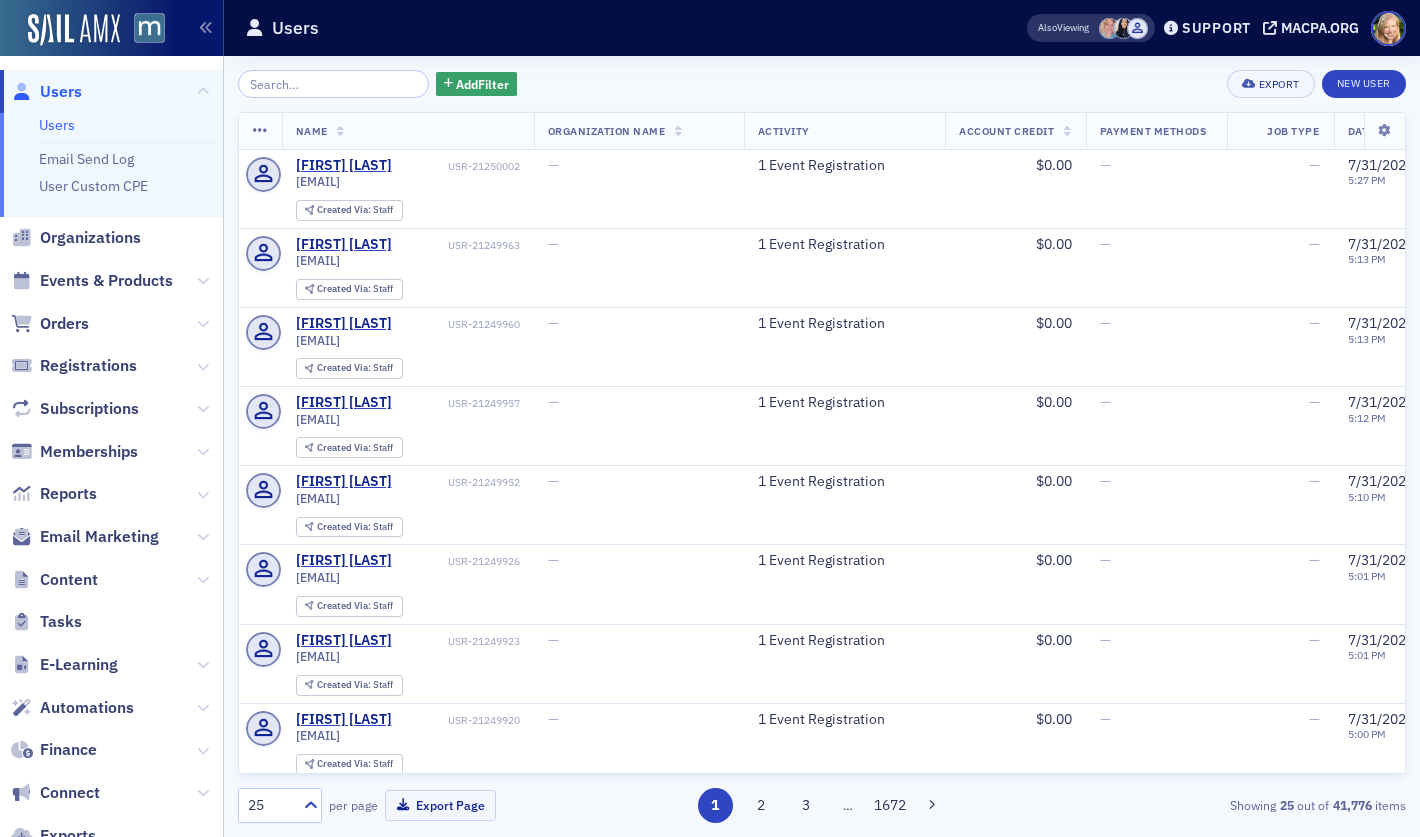 click on "Orders" 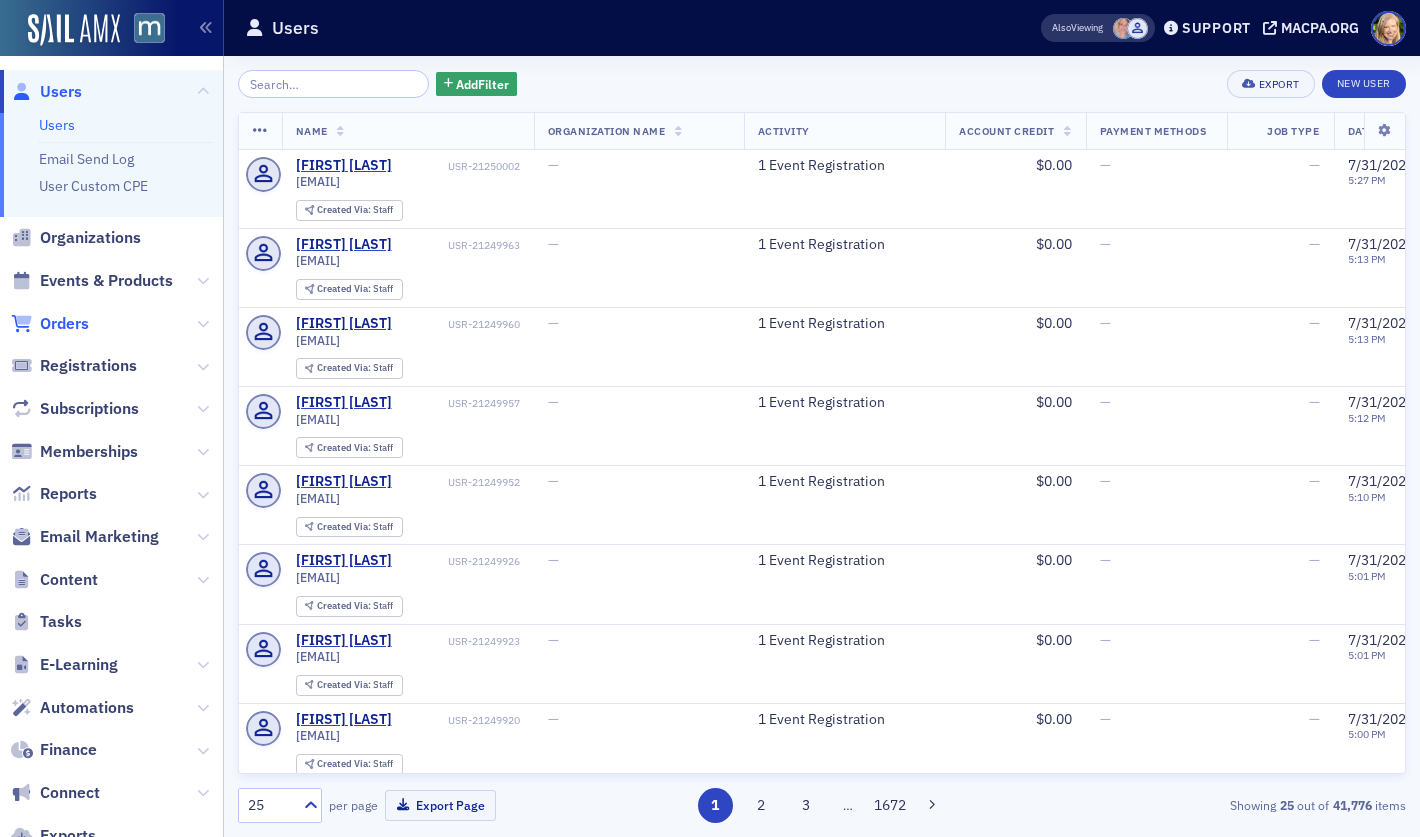 click on "Orders" 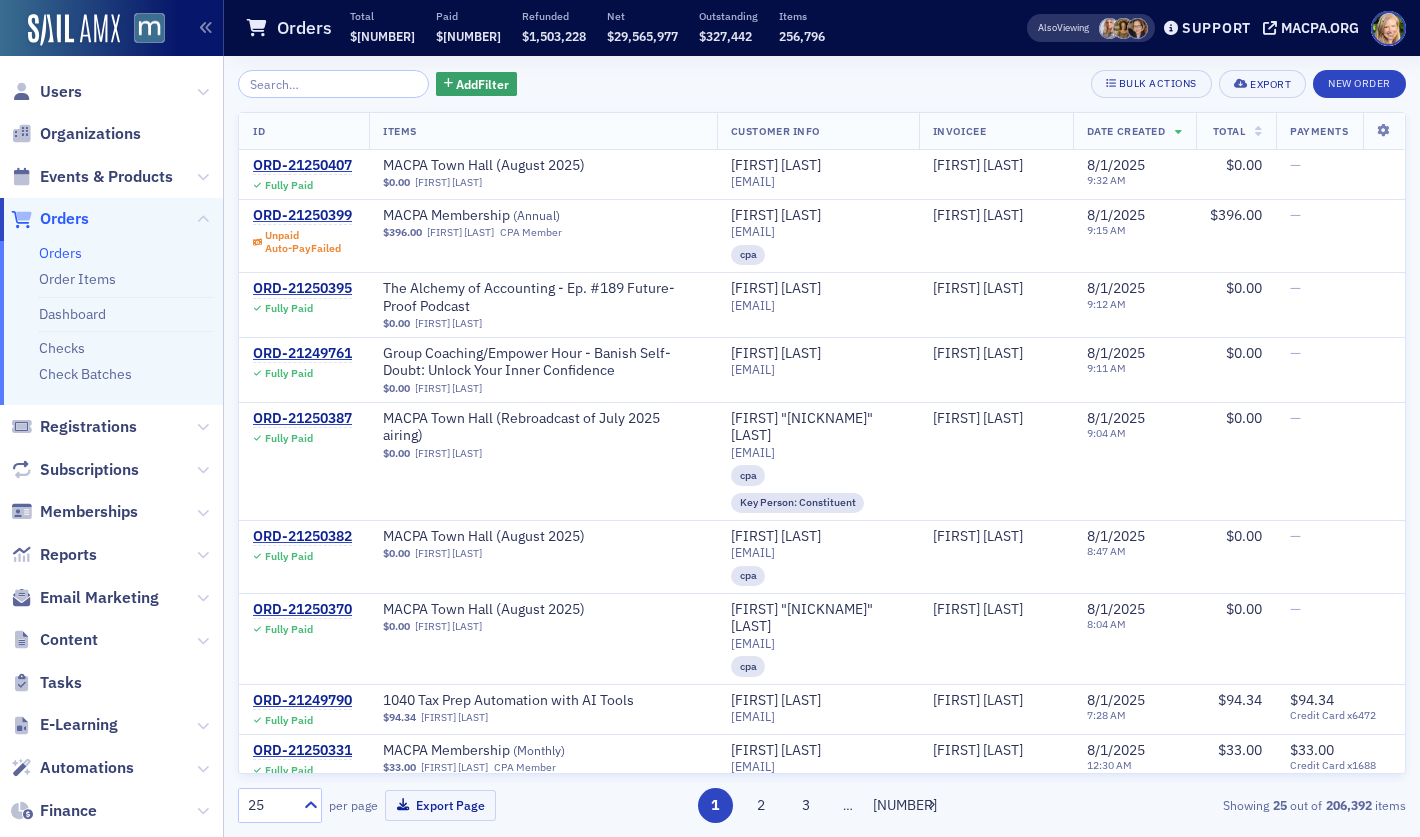 click on "Add Filter Bulk Actions Export New Order ID Items Customer Info Invoicee Date Created Total Payments [ORDER_ID] Fully Paid [EVENT_NAME] ([MONTH] [YEAR]) $0.00 [FIRST] [LAST] [FIRST] [LAST] [EMAIL] [FIRST] [LAST] [DATE] [TIME] $0.00 — [ORDER_ID] Unpaid Auto-Pay Failed [MEMBERSHIP_TYPE] ([DURATION]) $396.00 [TITLE] [FIRST] [LAST] [EMAIL] [TITLE] [FIRST] [LAST] [DATE] [TIME] $396.00 — [ORDER_ID] Fully Paid [EVENT_NAME] $0.00 [FIRST] [LAST] [FIRST] [LAST] [EMAIL] [FIRST] [LAST] [DATE] [TIME] $0.00 — [ORDER_ID] Fully Paid [EVENT_NAME] $0.00 [FIRST] [LAST] [FIRST] [LAST] [EMAIL] [FIRST] [LAST] [DATE] [TIME] $0.00 — [ORDER_ID] Fully Paid [EVENT_NAME] ([REBROADCAST_INFO]) $0.00 [FIRST] [LAST] [FIRST] [LAST] [EMAIL] [TITLE] [FIRST] [LAST] [DATE]" 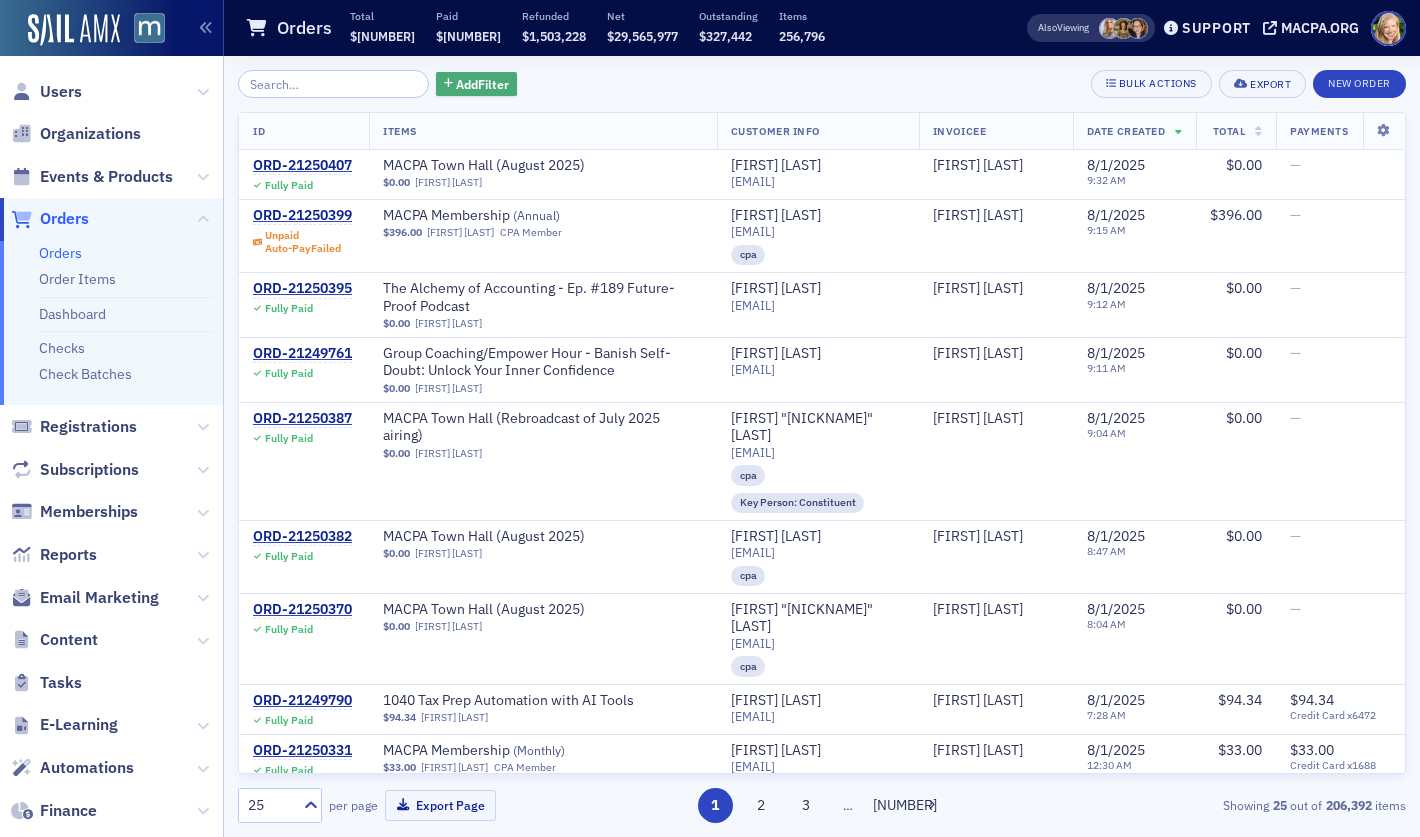 click on "Add  Filter" 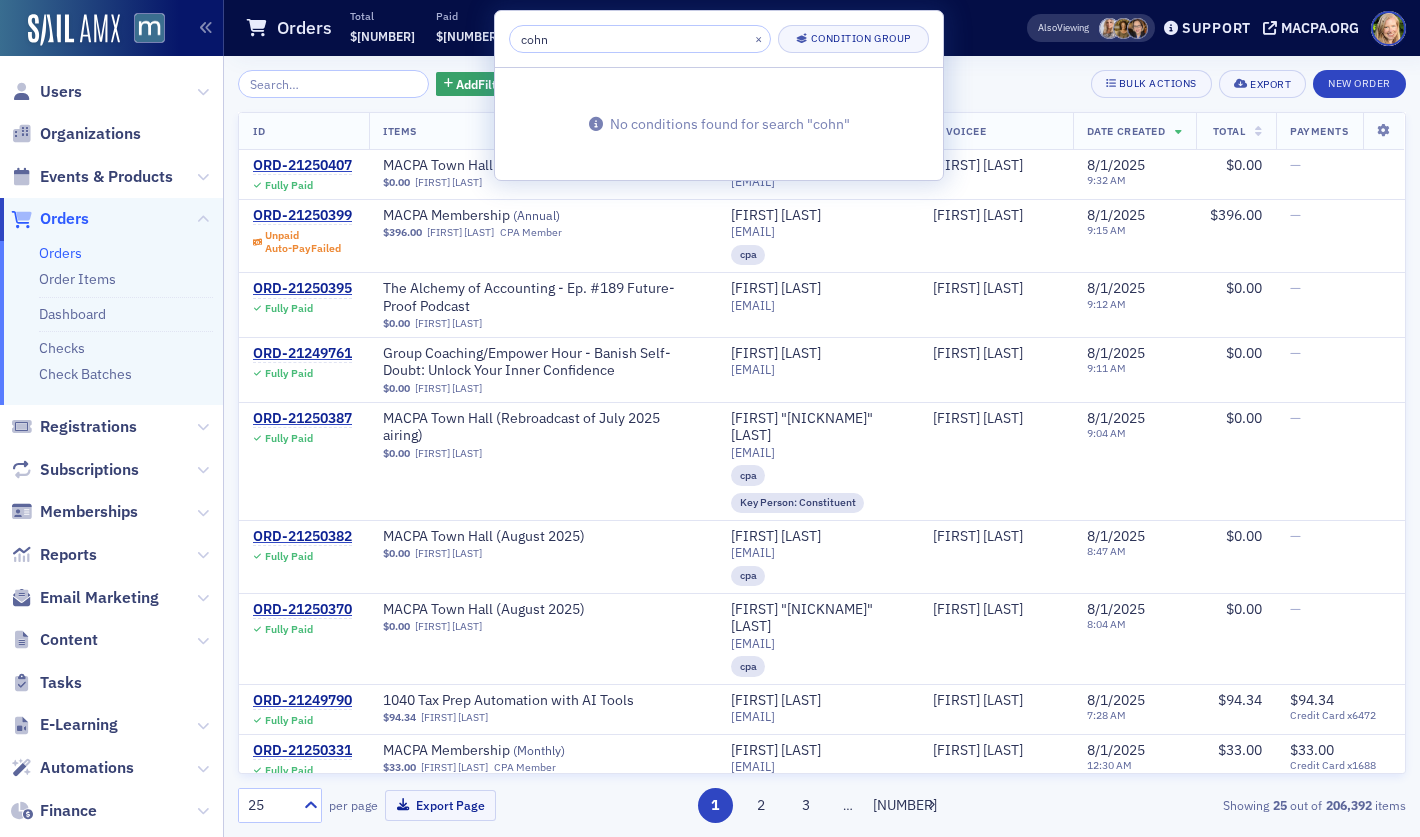 type on "cohn" 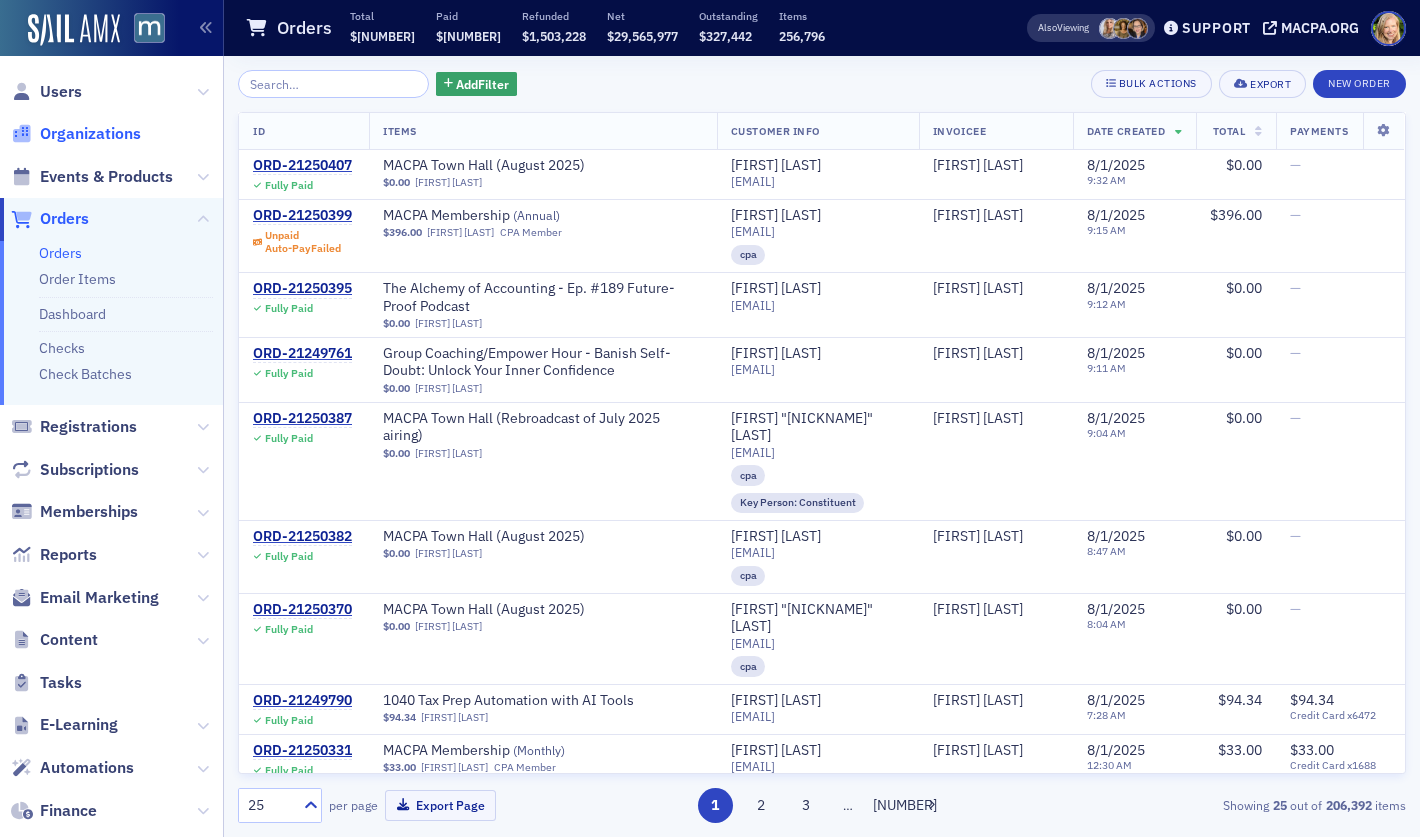 click on "Organizations" 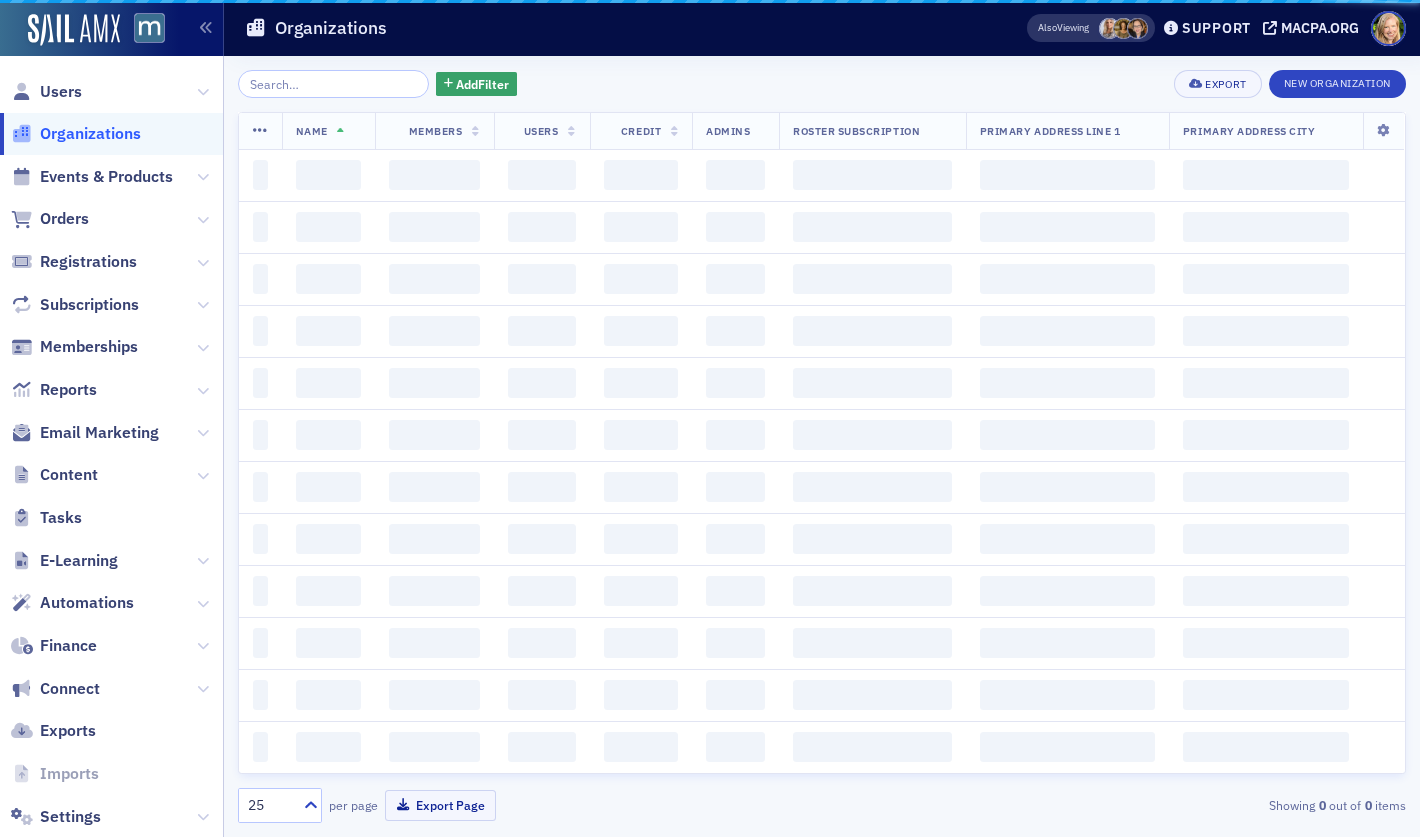 click 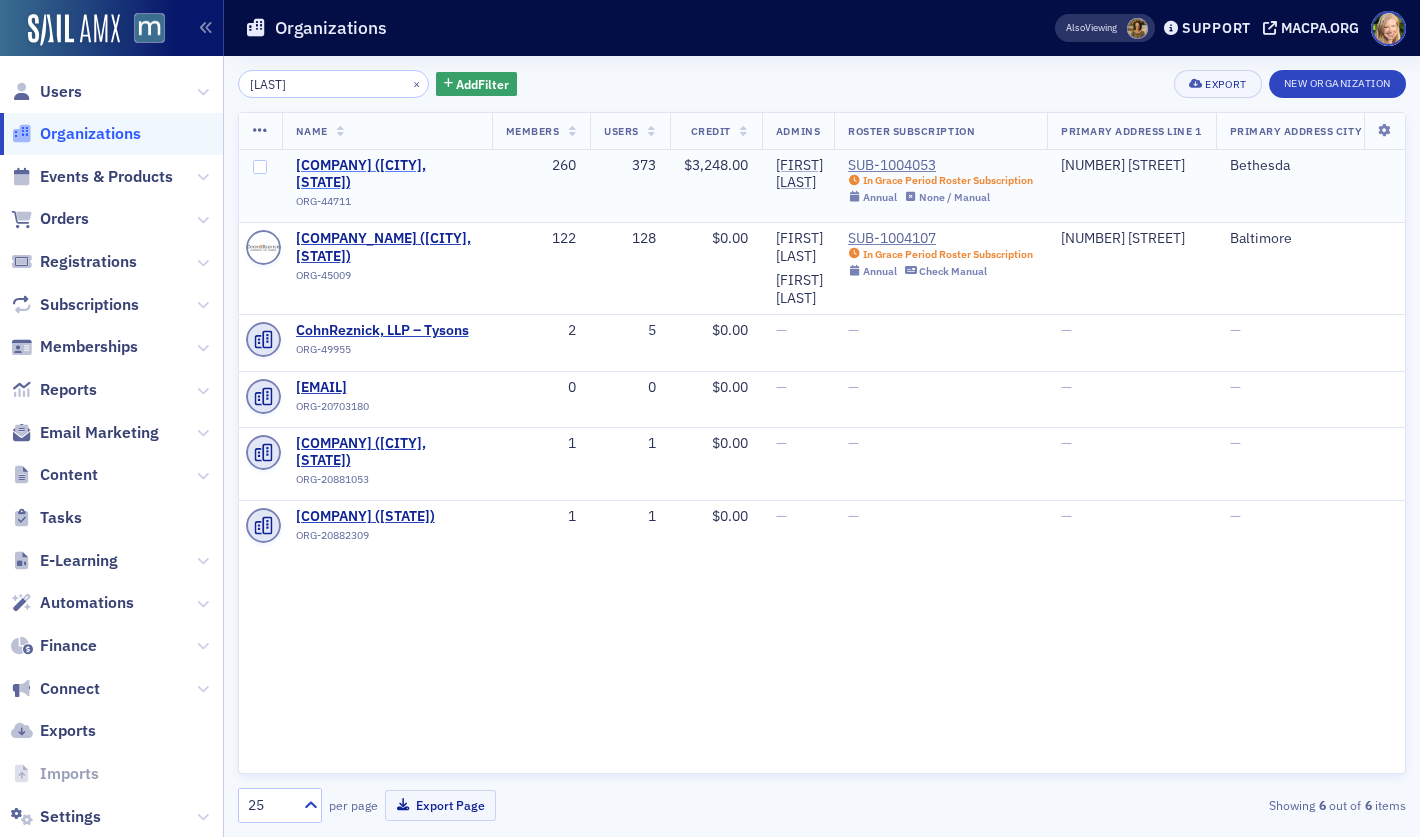 type on "[LAST]" 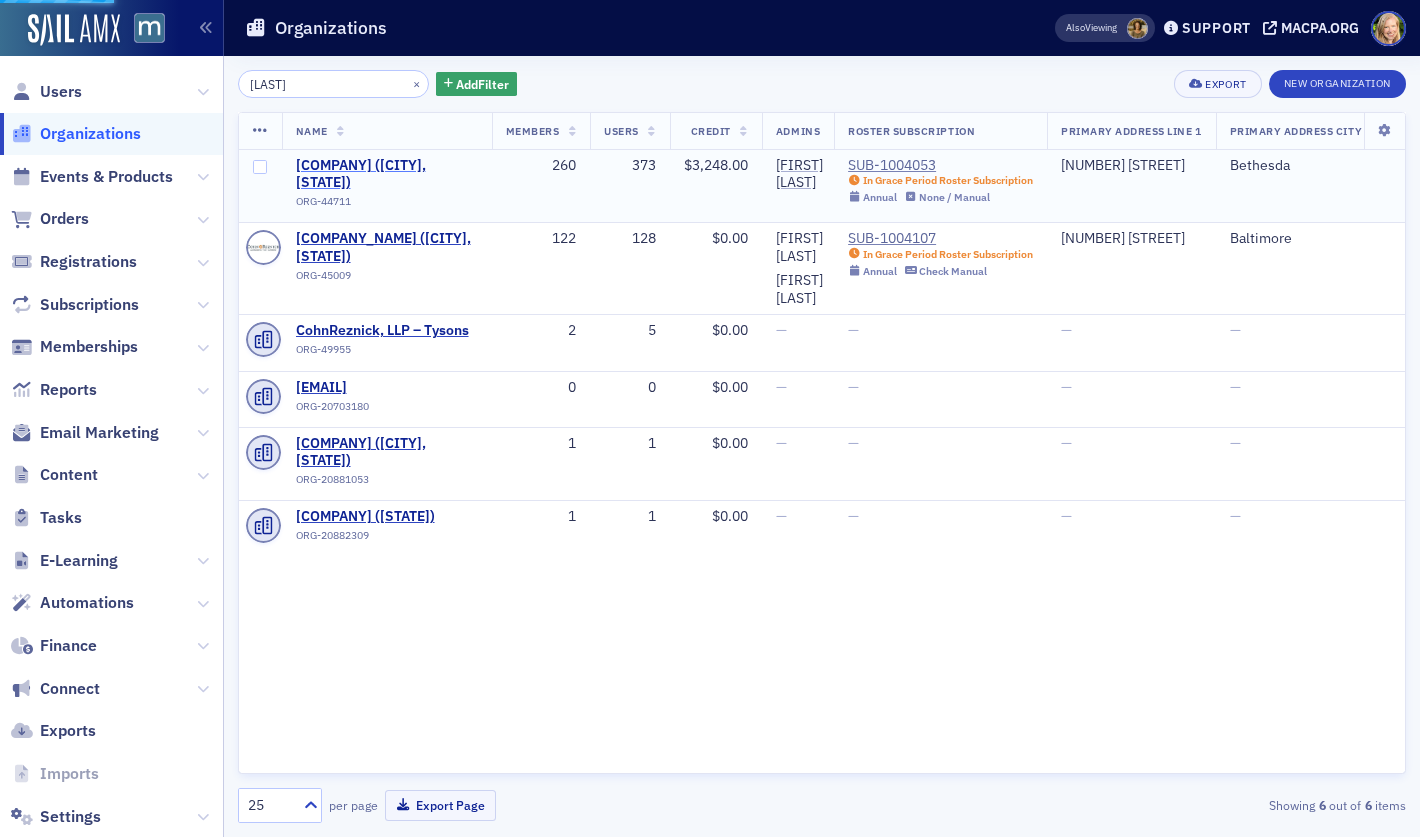 select on "US" 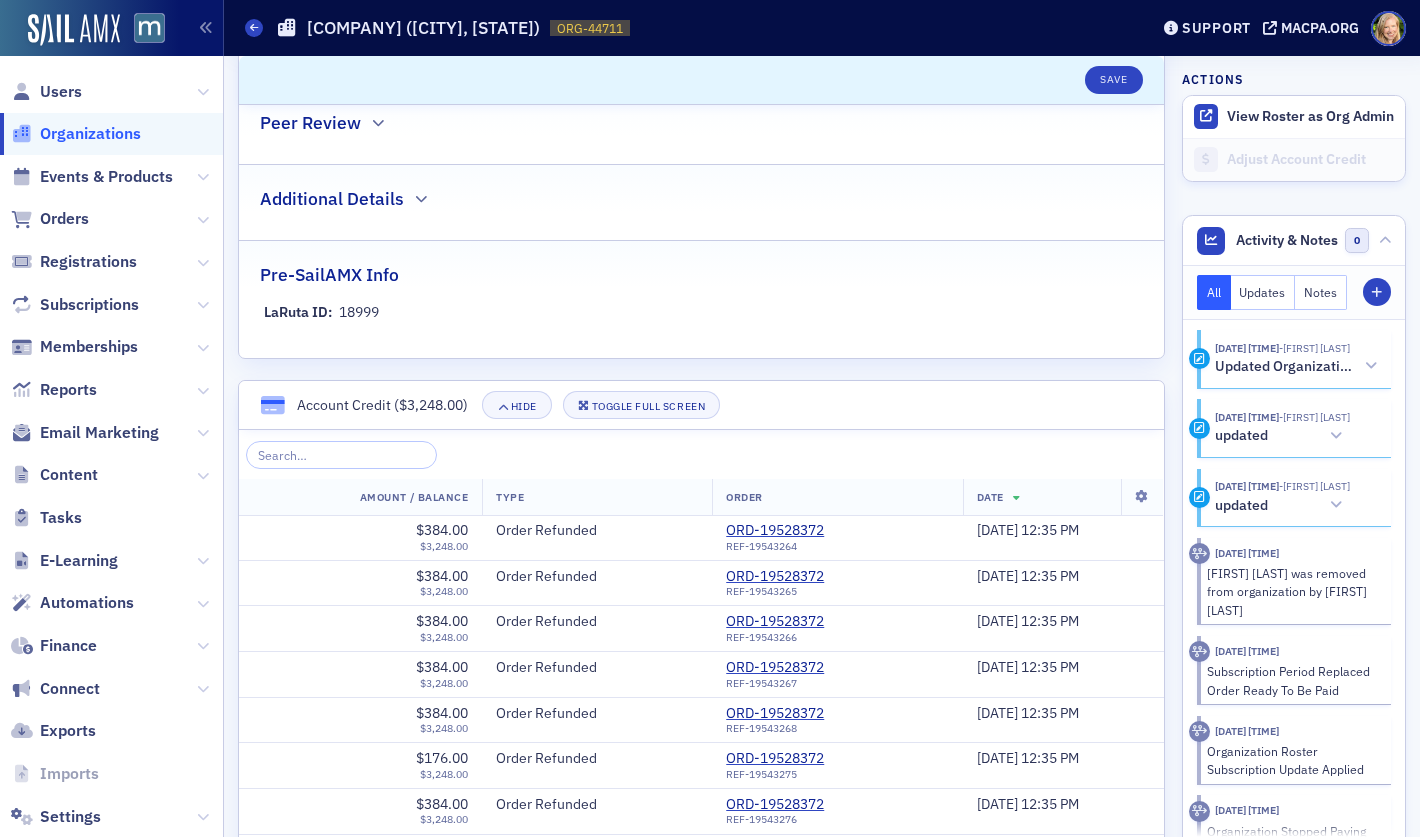 scroll, scrollTop: 1050, scrollLeft: 0, axis: vertical 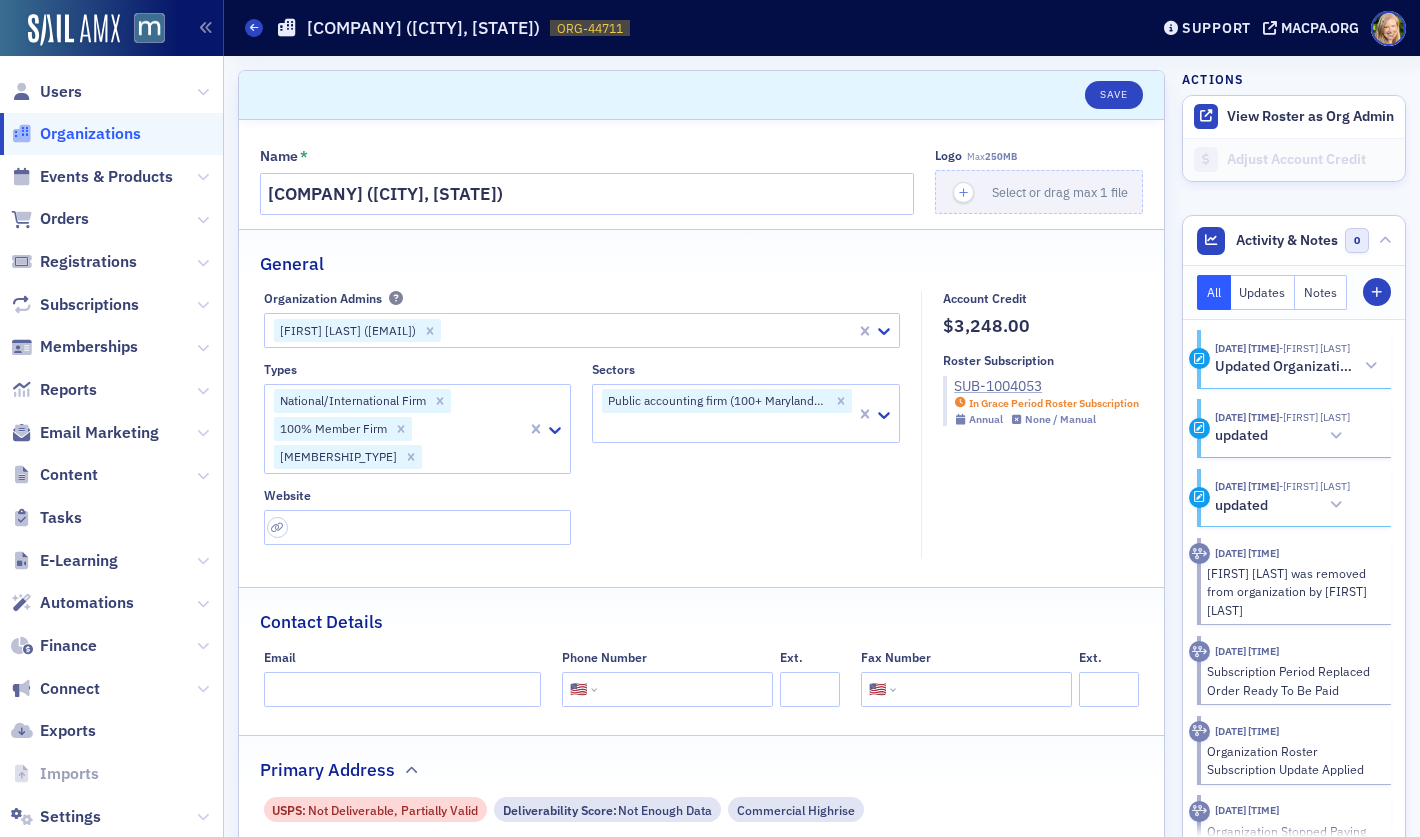 click on "SUB-1004053" 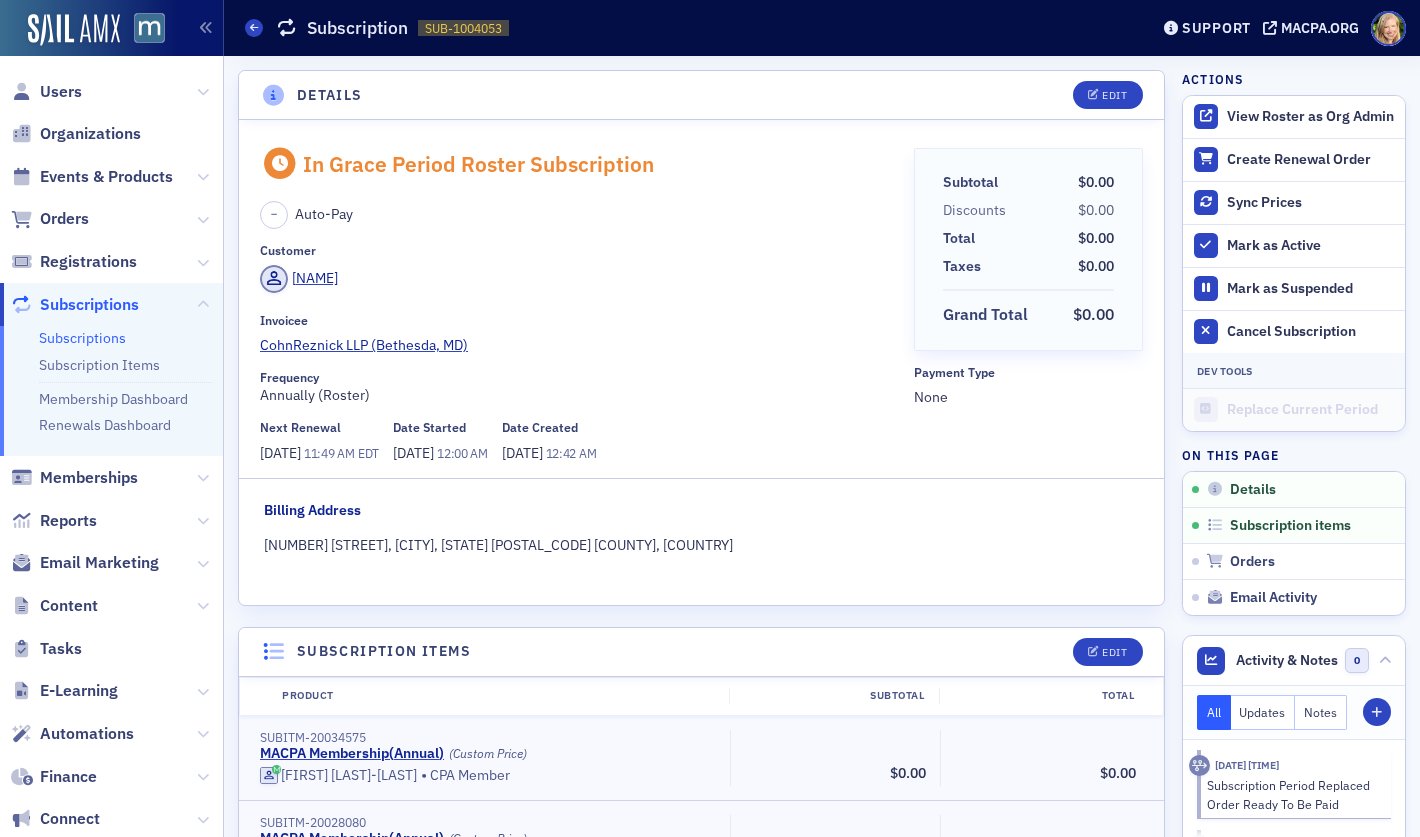 scroll, scrollTop: 0, scrollLeft: 0, axis: both 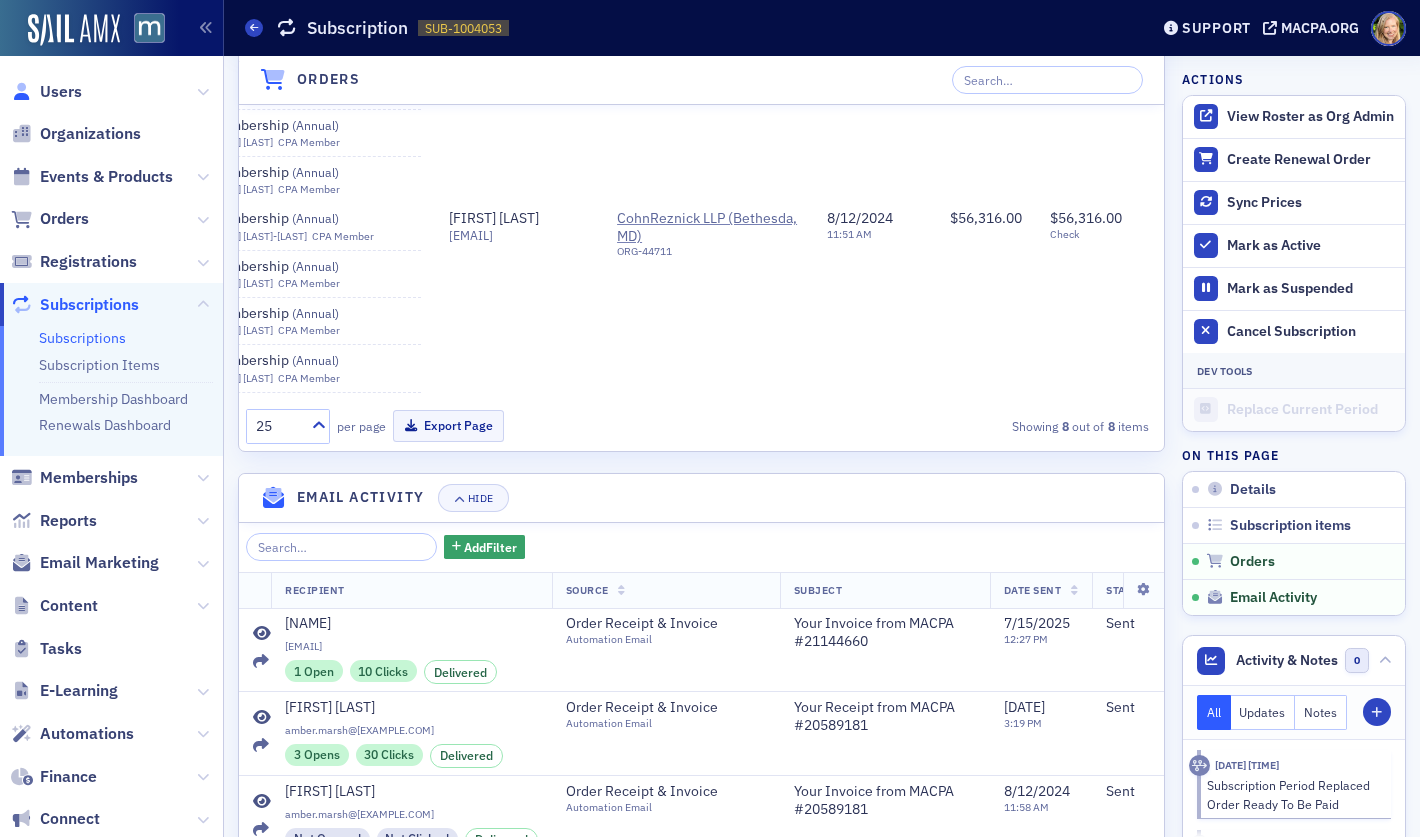 click on "Users" 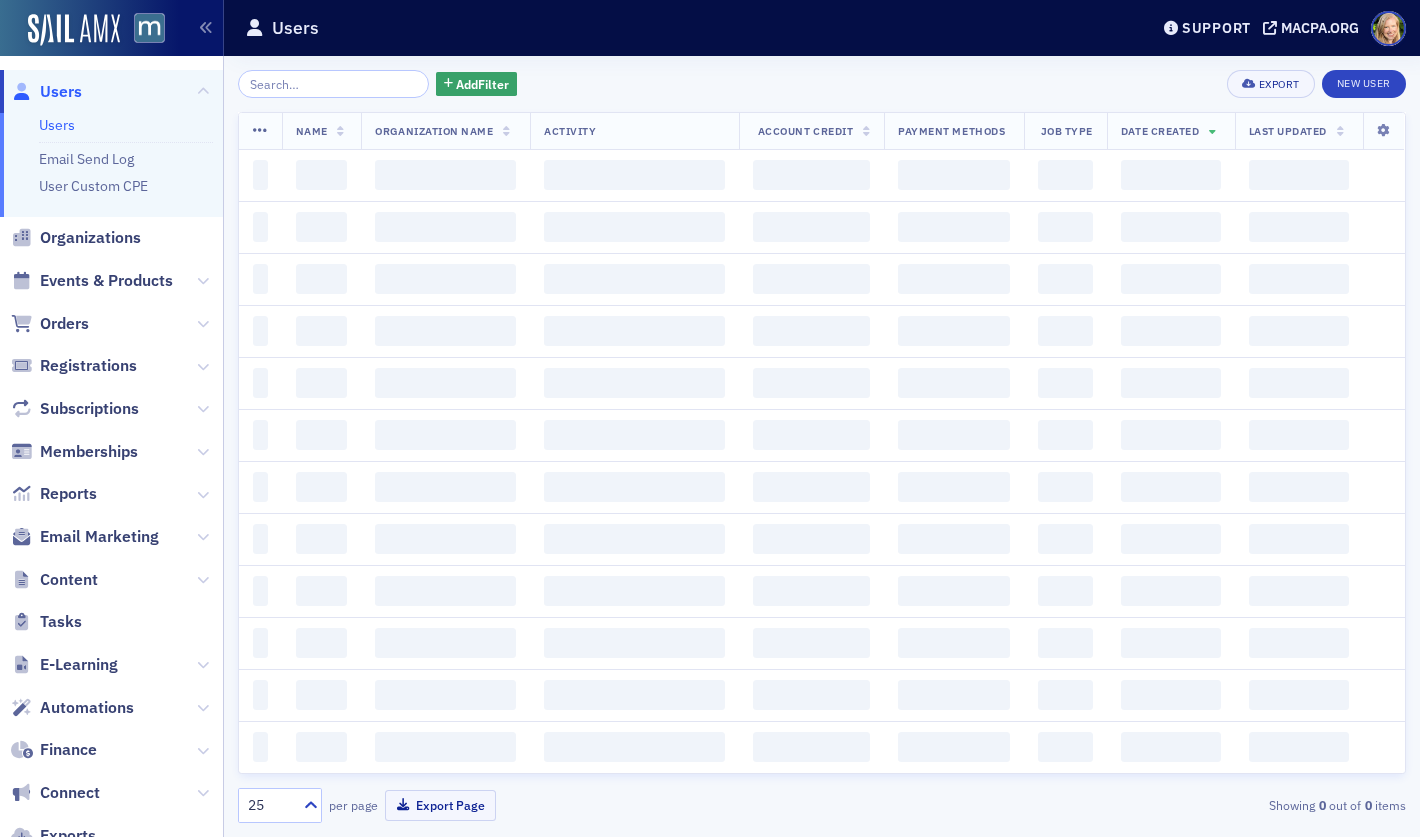 scroll, scrollTop: 0, scrollLeft: 0, axis: both 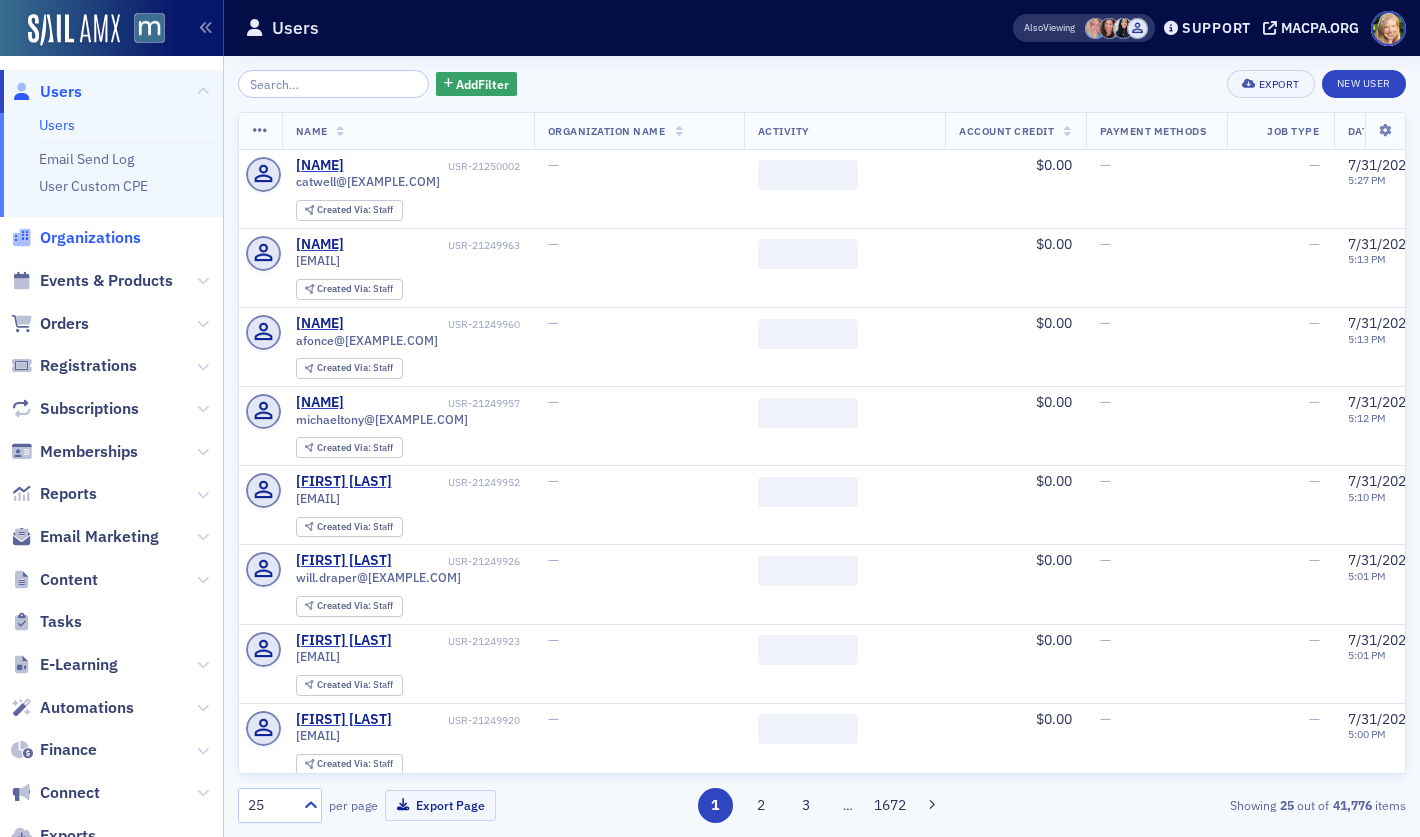 click on "Organizations" 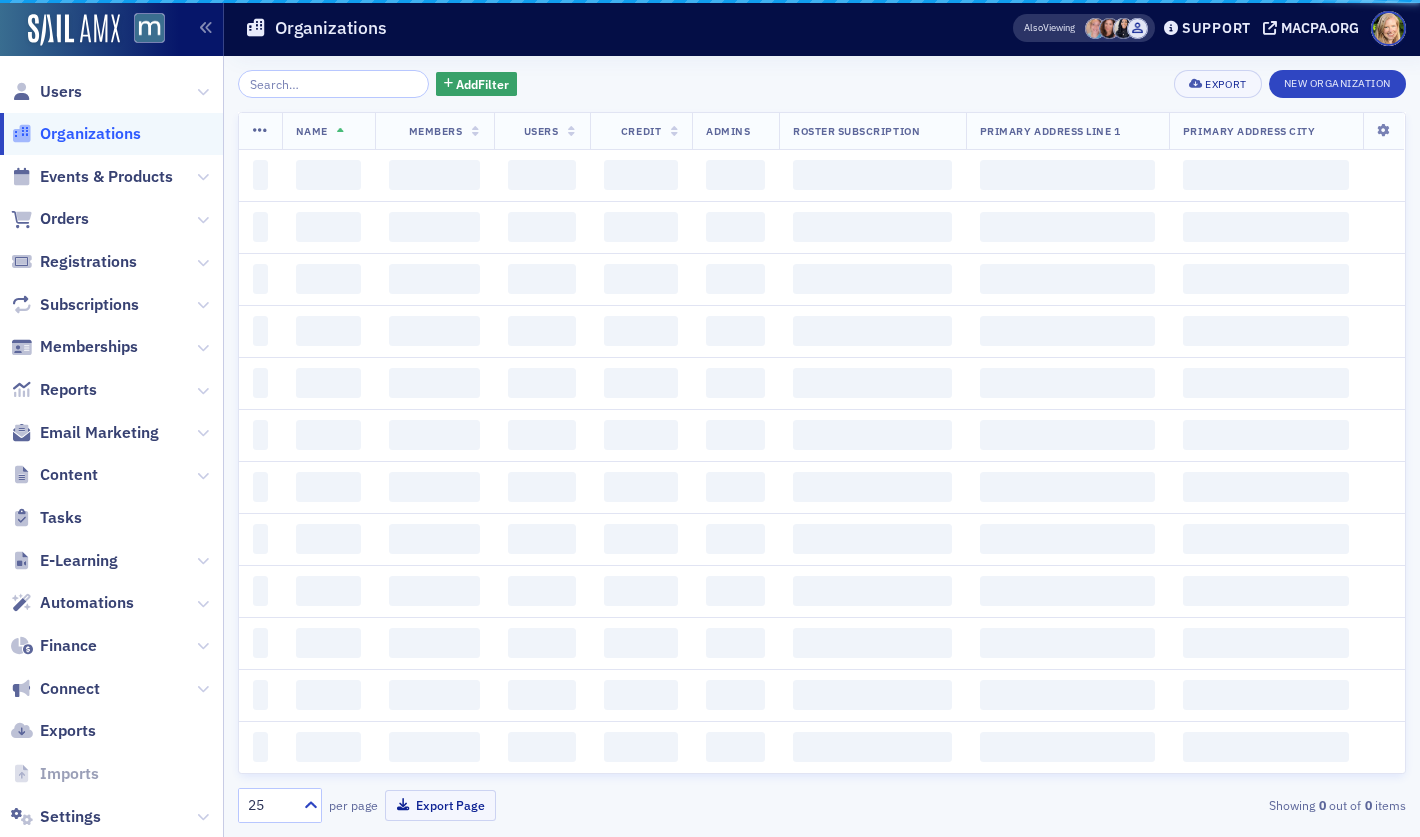 click 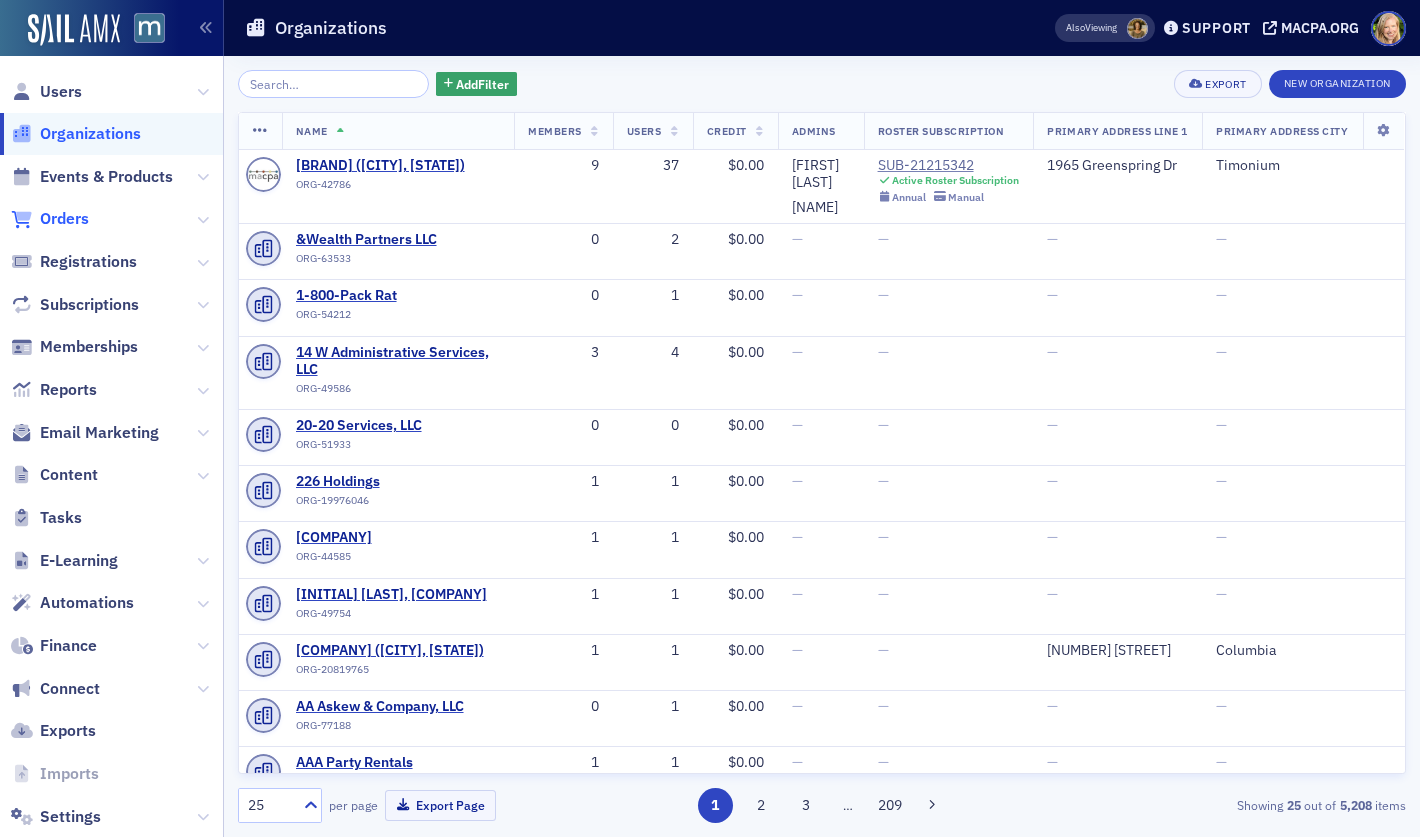 click on "Orders" 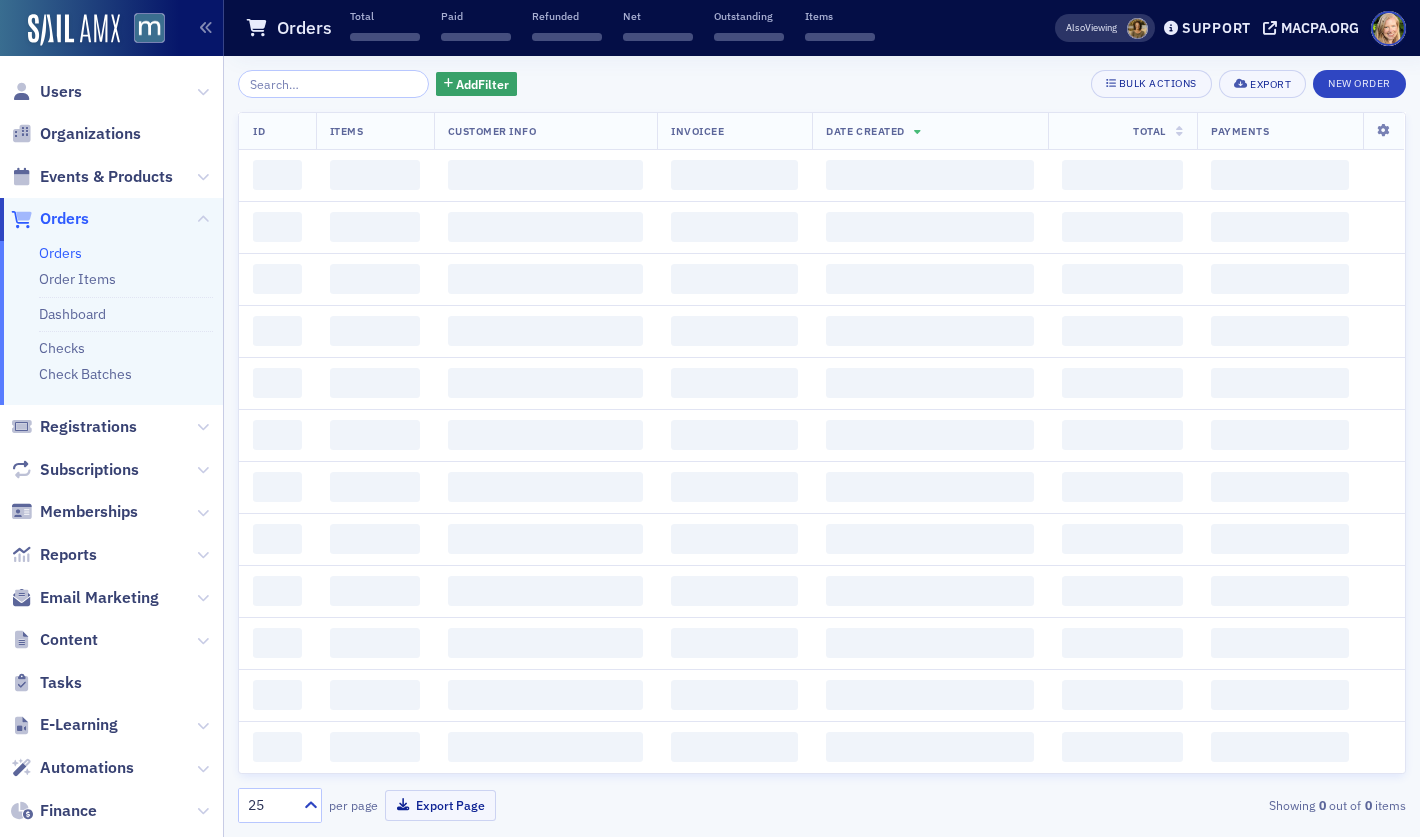 click on "Add  Filter" 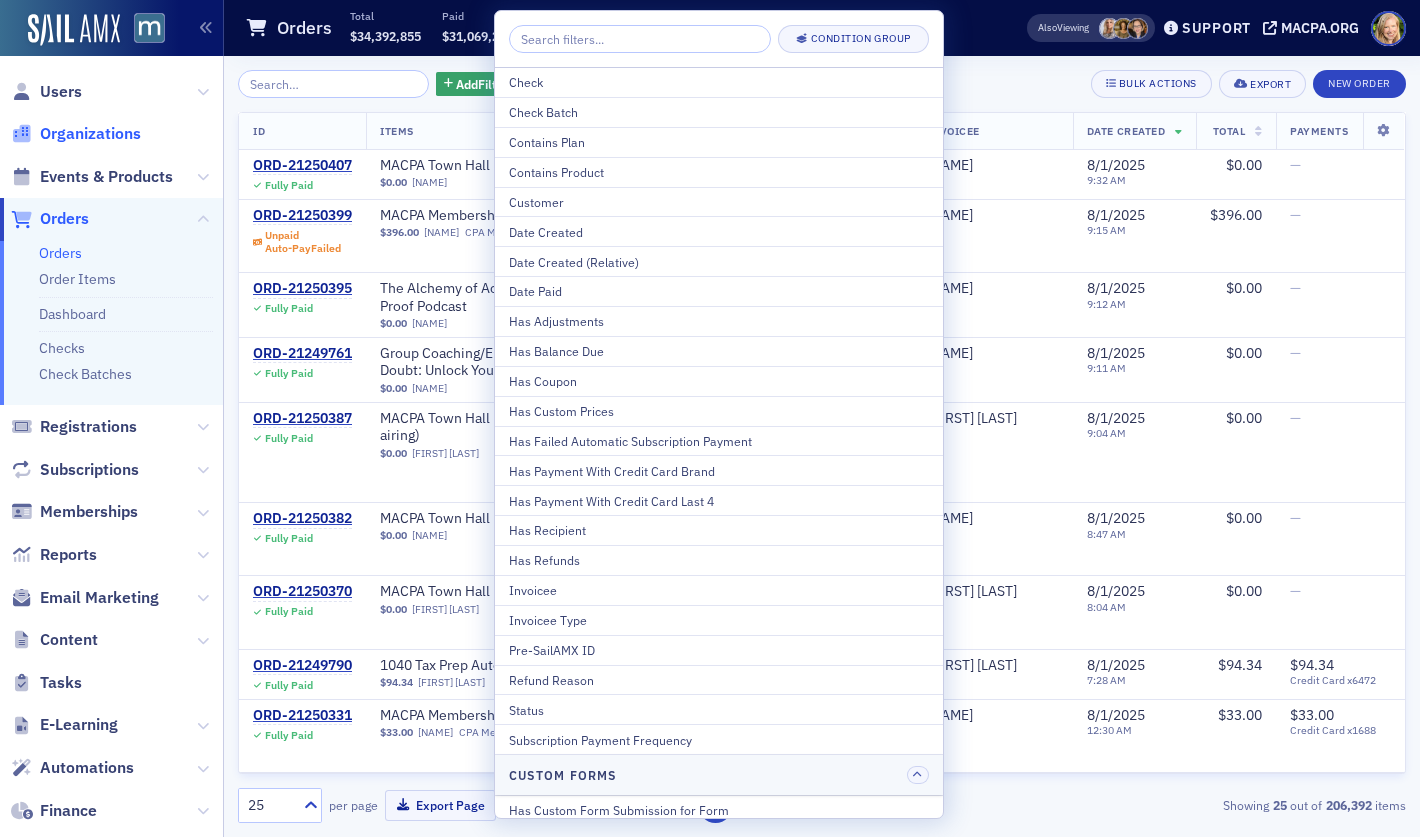 click on "Organizations" 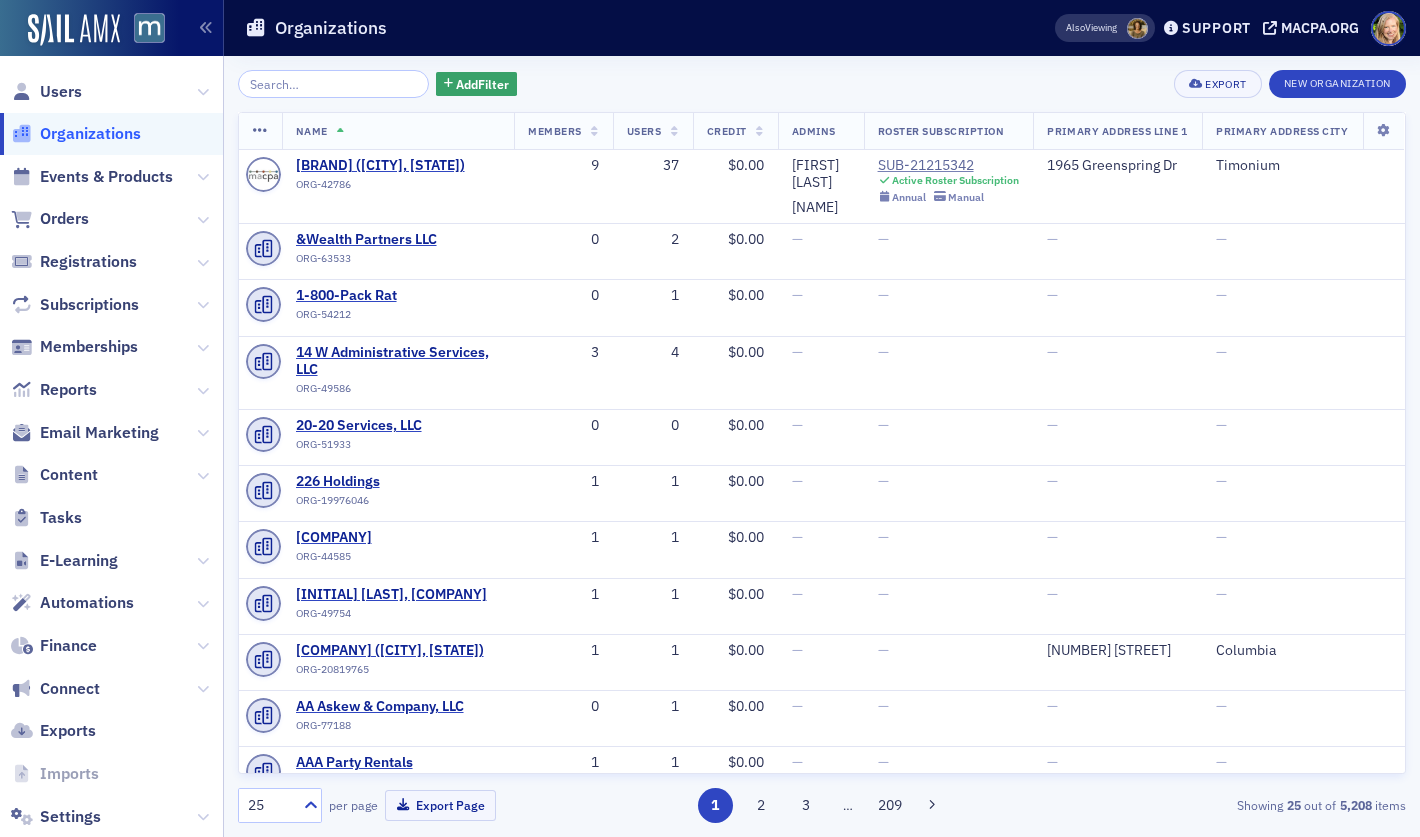 click 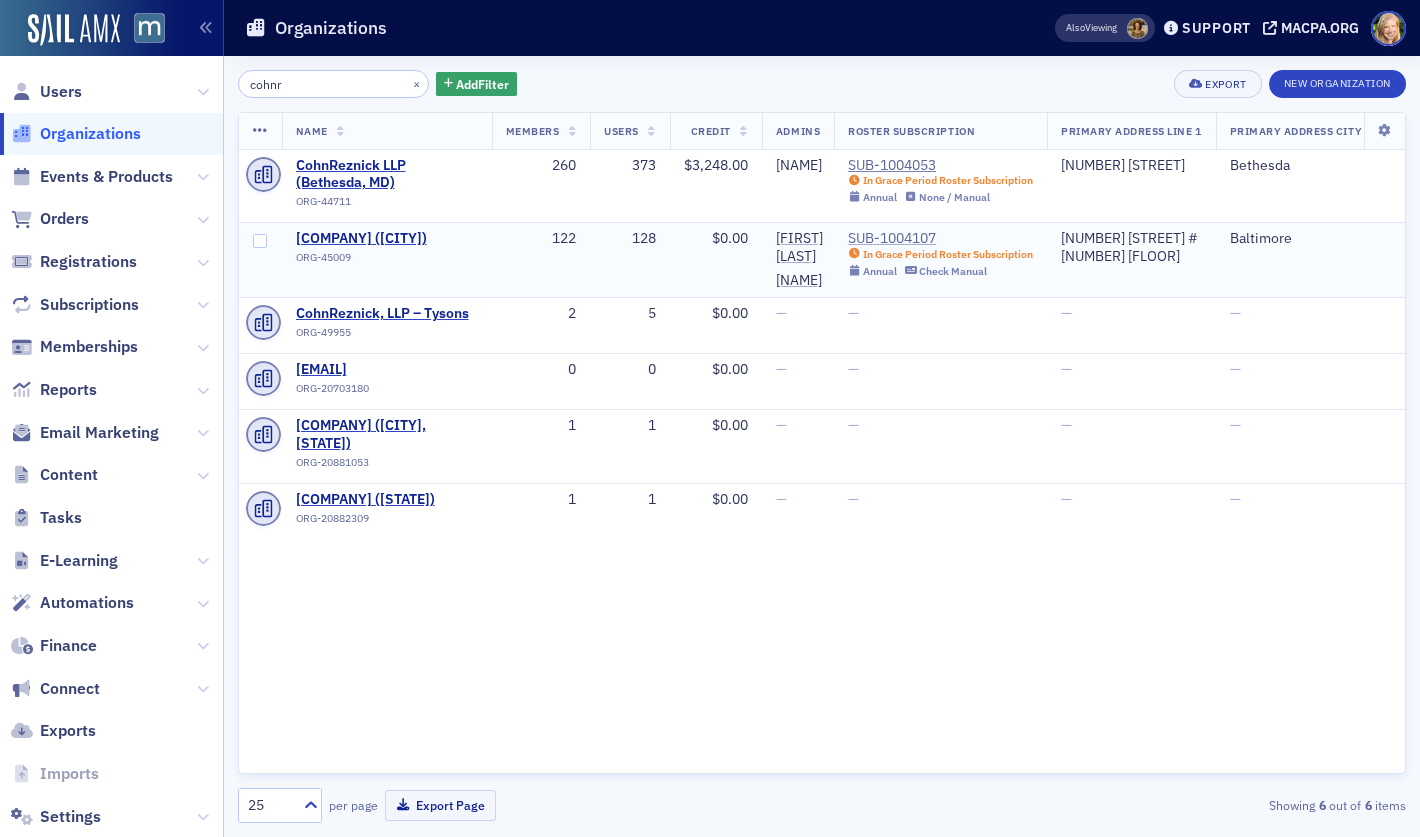 type on "cohnr" 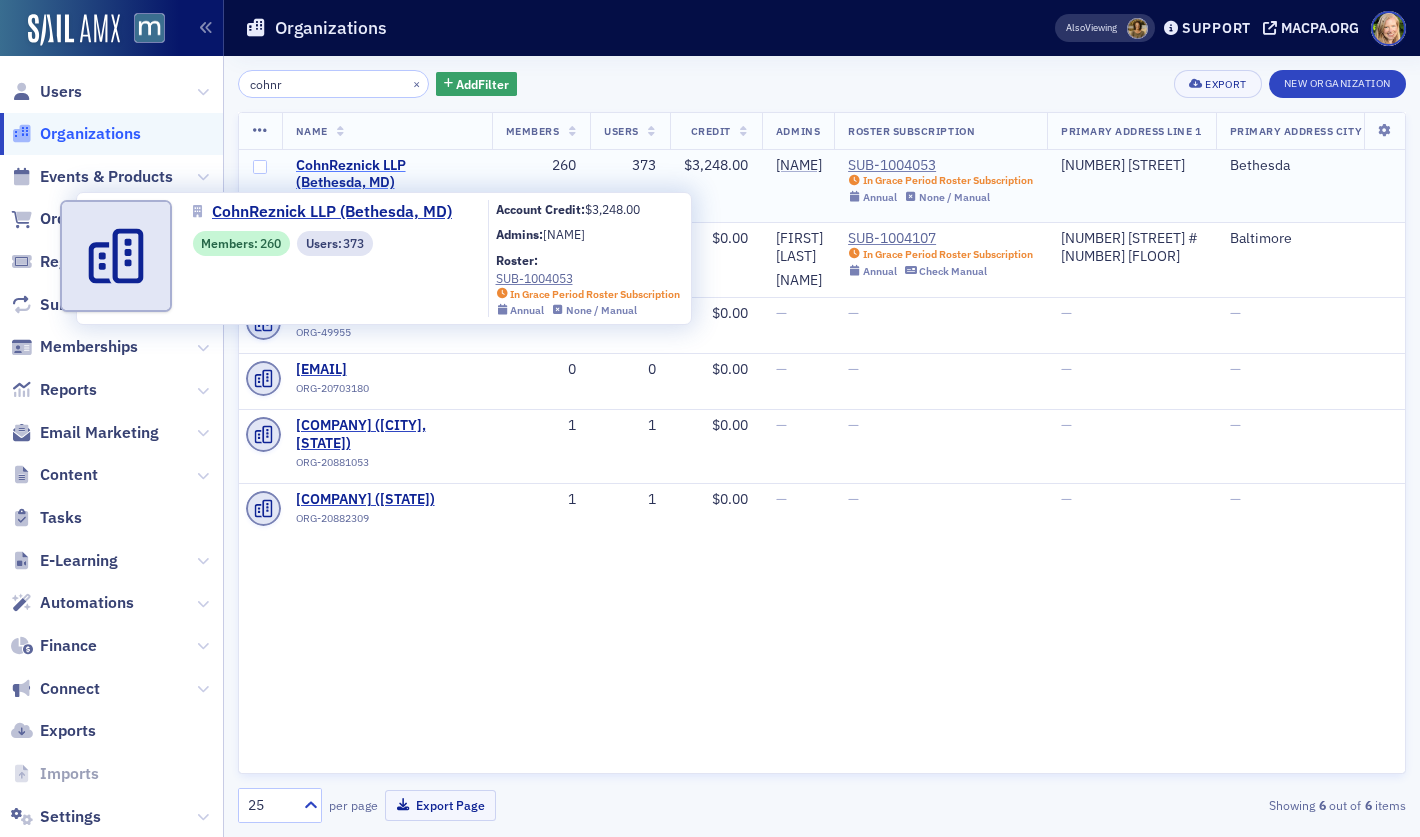 click on "CohnReznick LLP  (Bethesda, MD)" 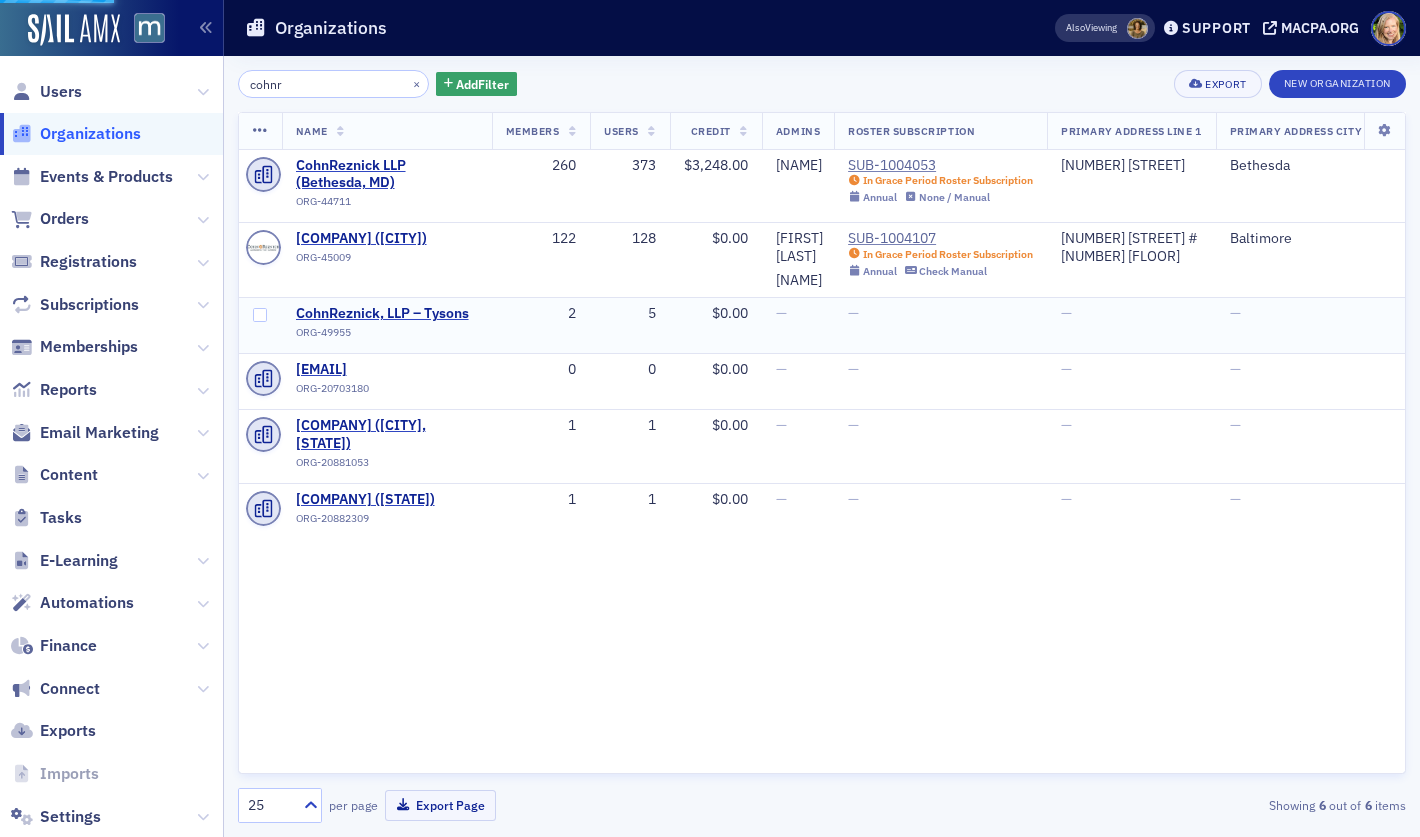 select on "US" 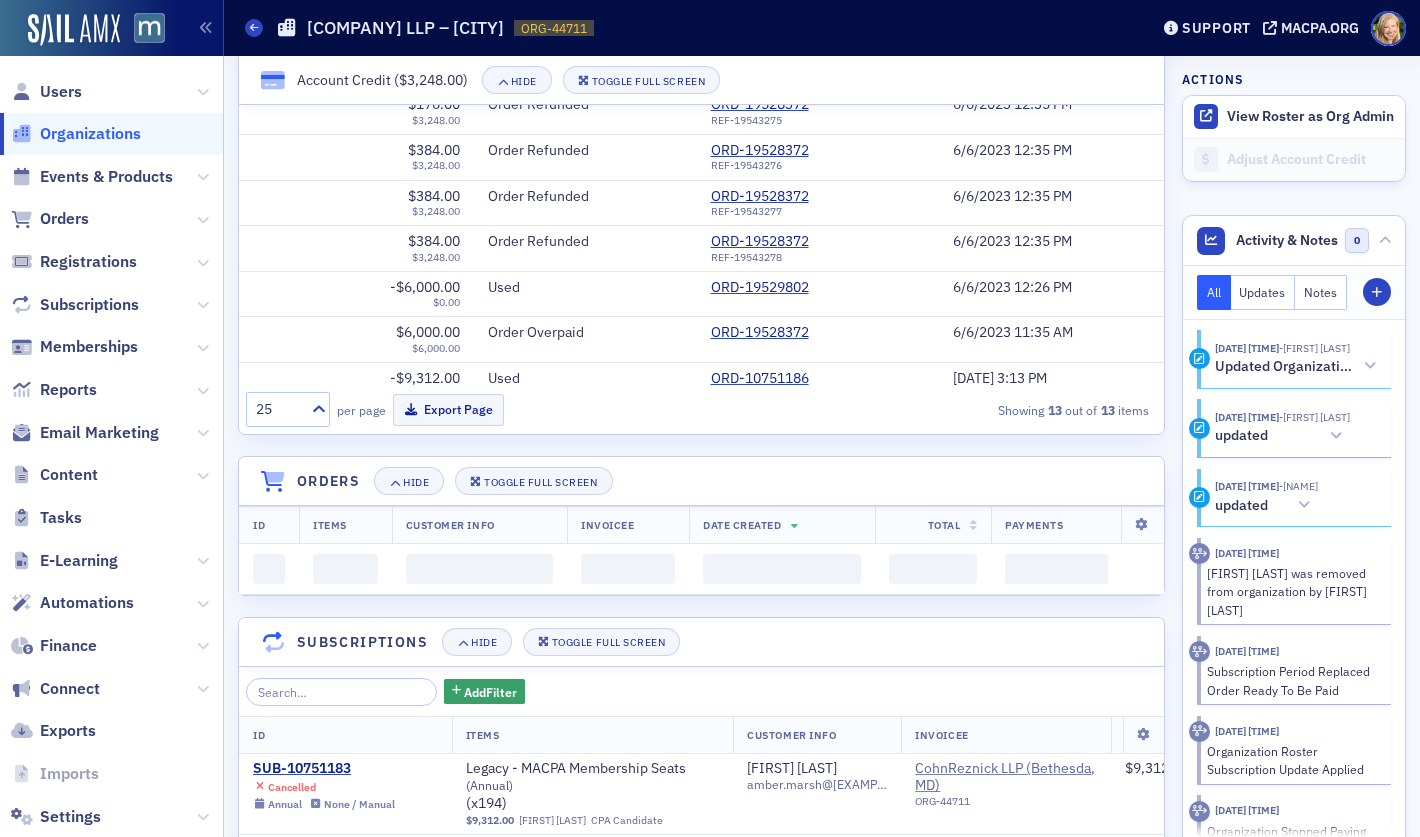 scroll, scrollTop: 1929, scrollLeft: 0, axis: vertical 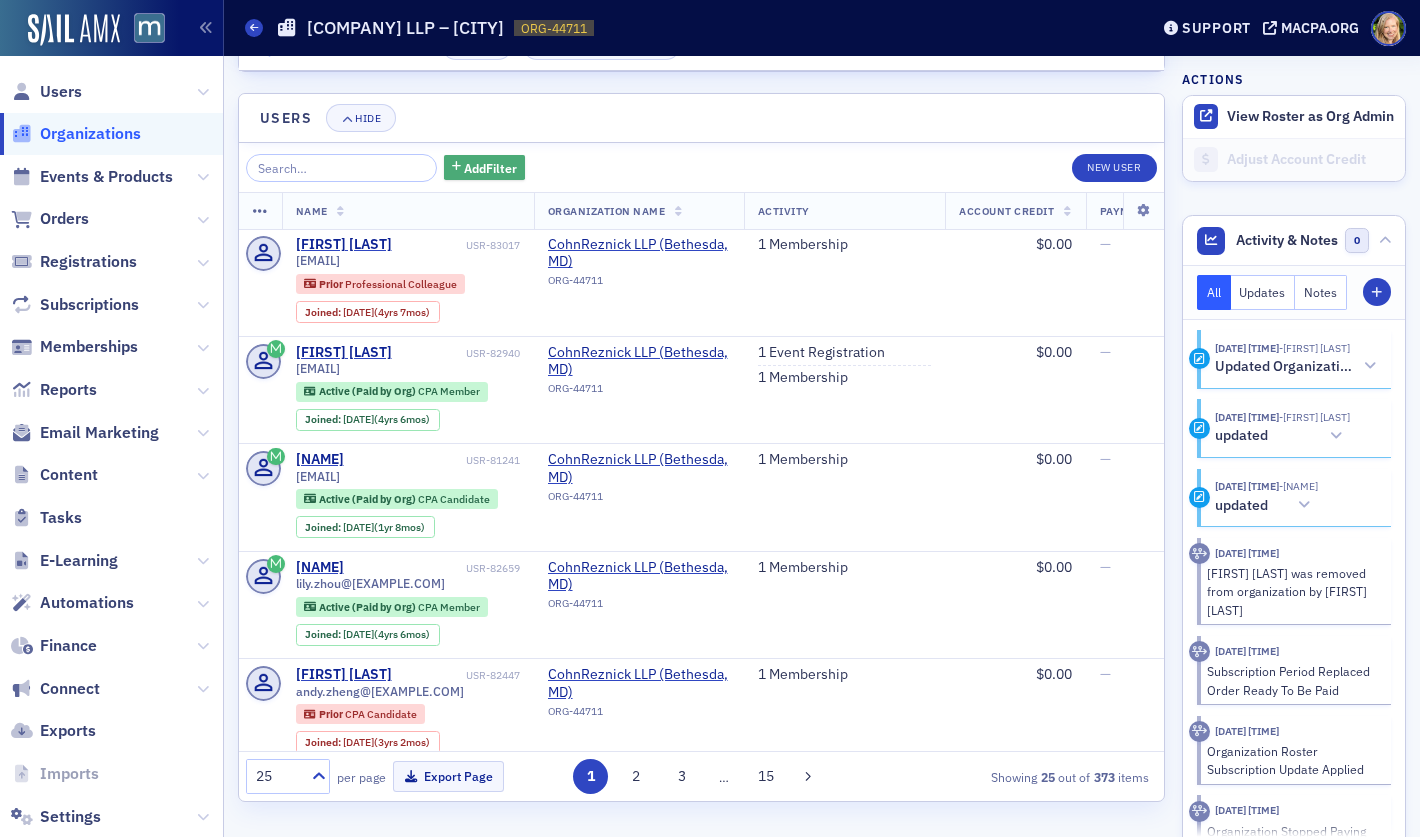 click on "Add  Filter" 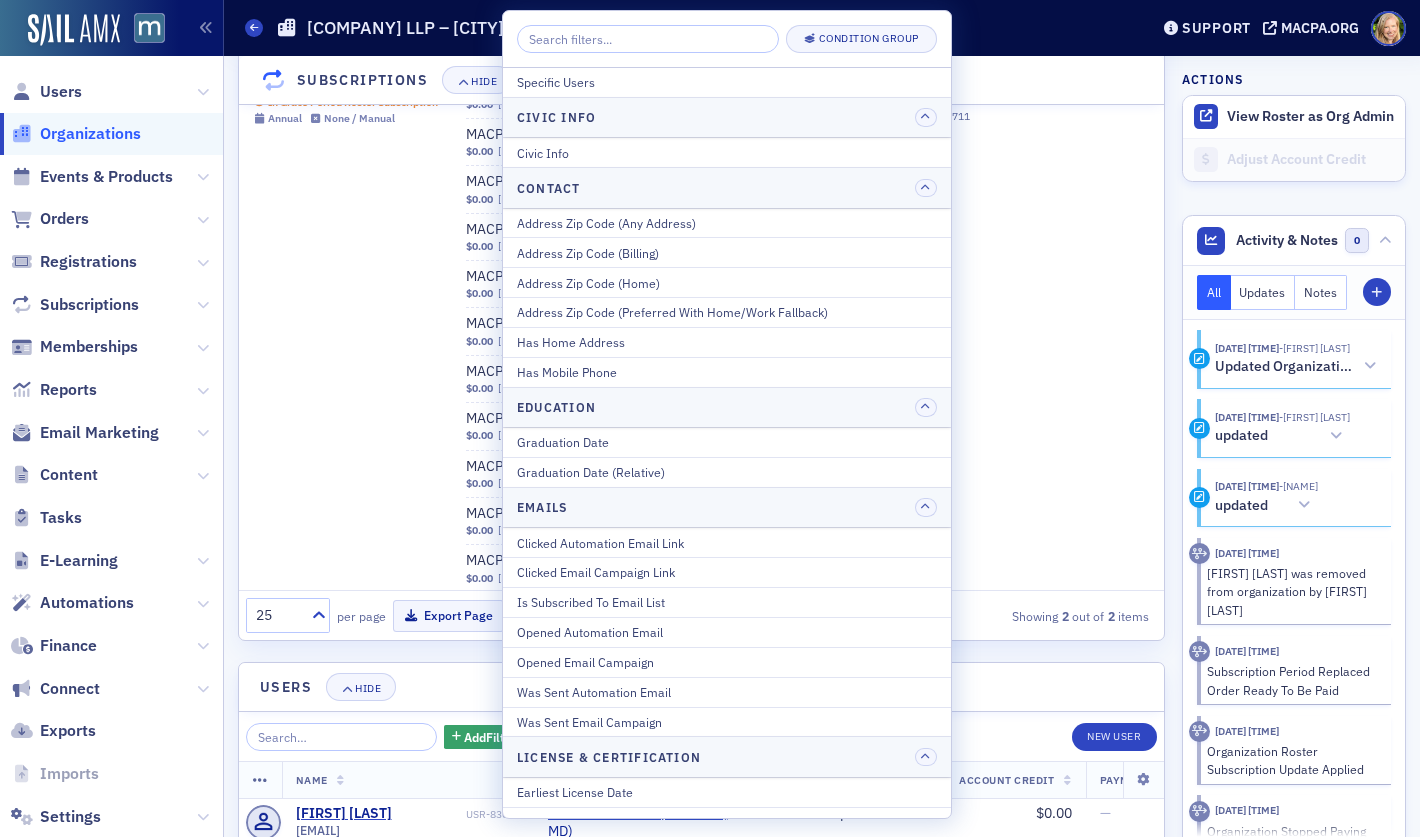 scroll, scrollTop: 2455, scrollLeft: 0, axis: vertical 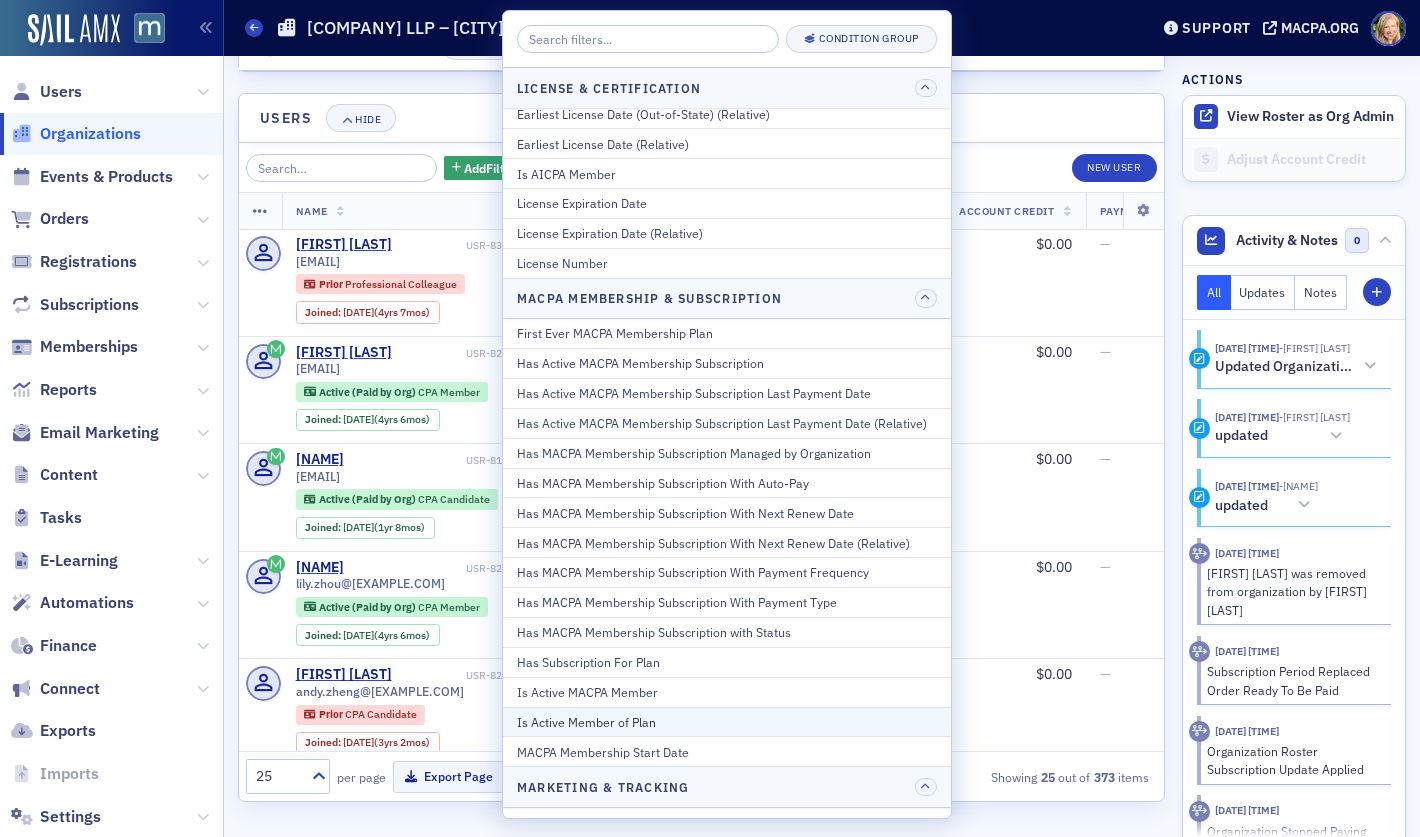 click on "Is Active Member of Plan" at bounding box center (727, 722) 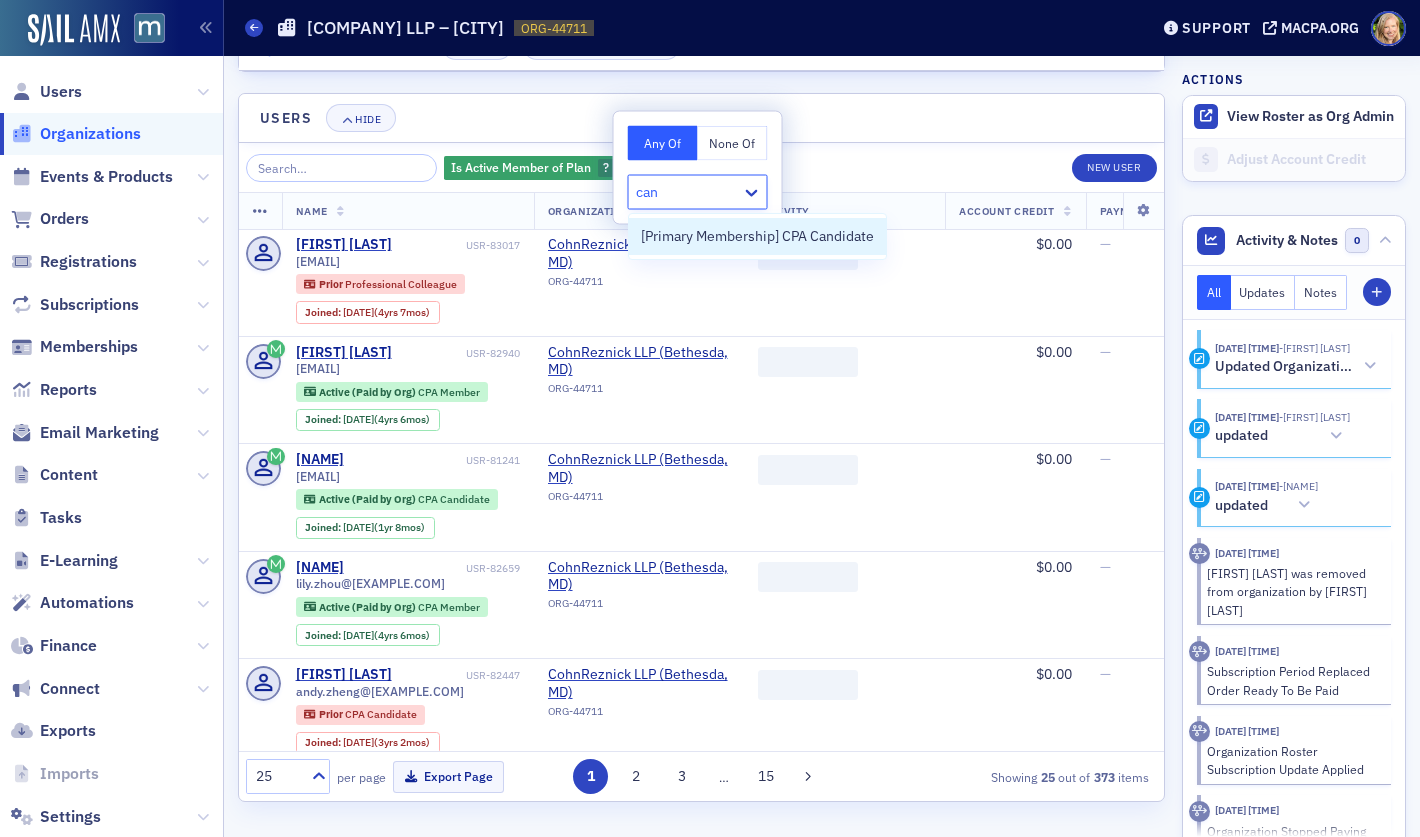 type on "cand" 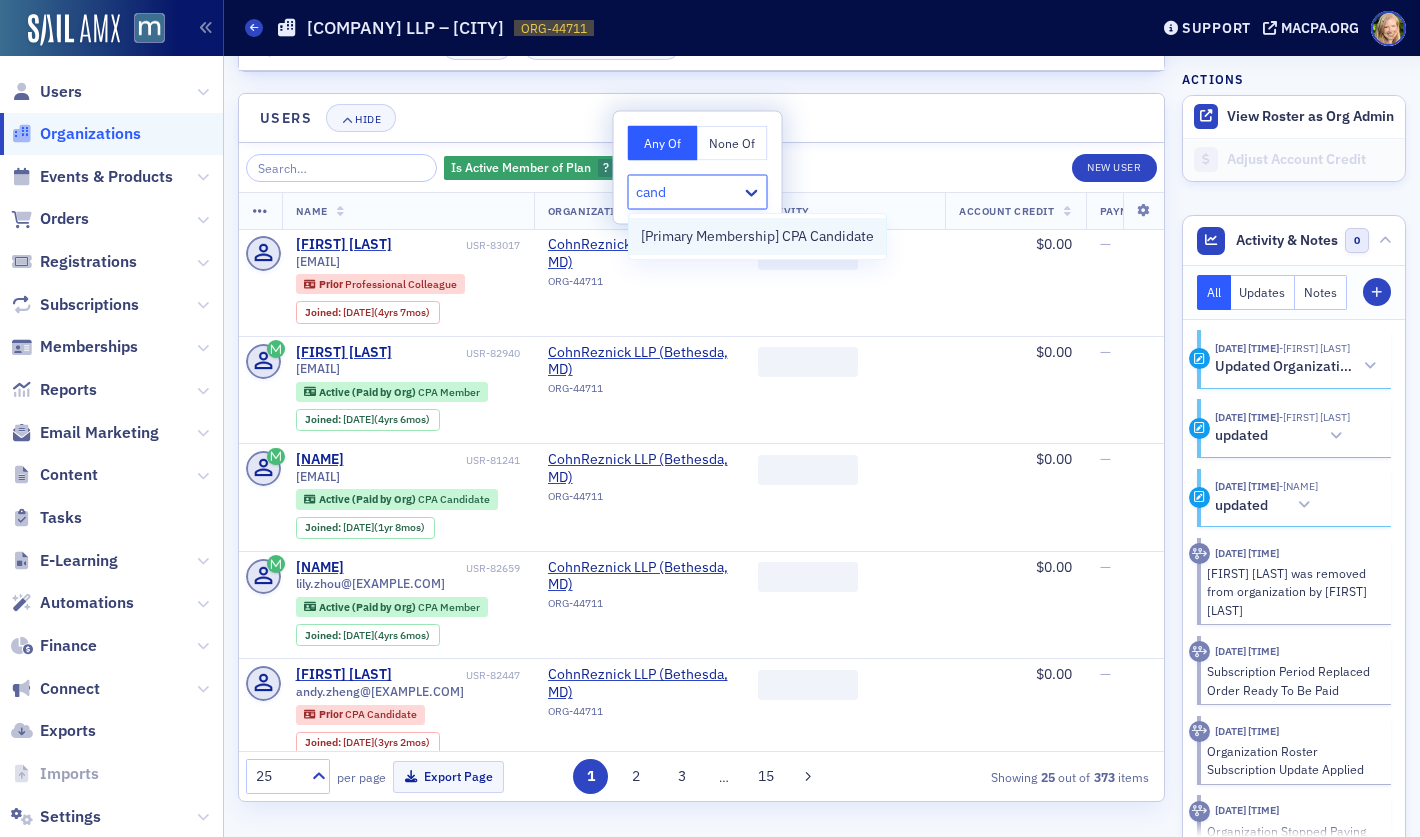 click on "[Primary Membership] CPA Candidate" at bounding box center [757, 236] 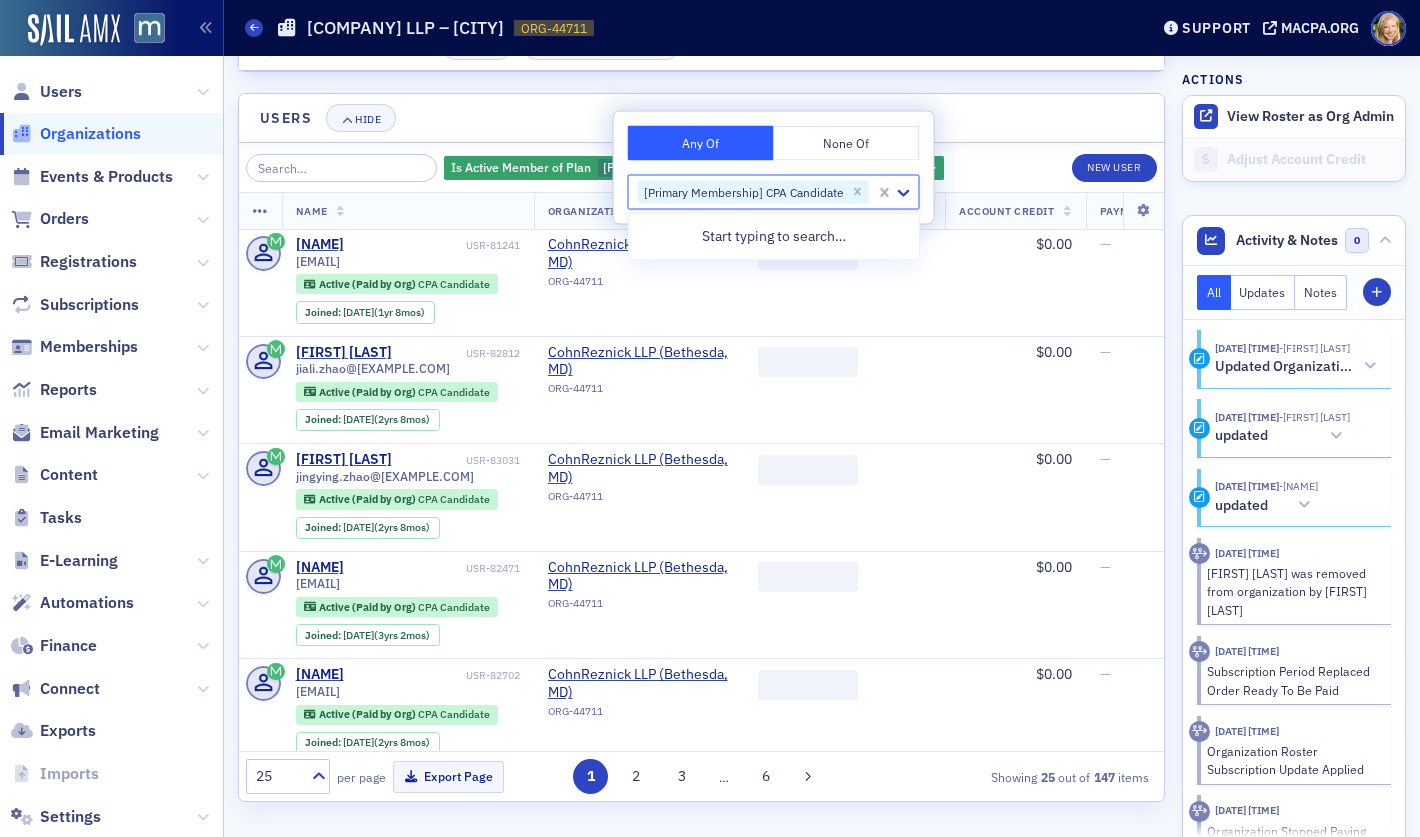 click on "Is Active Member of Plan [Primary Membership] CPA Candidate Add  Filter New User   Name   Organization Name   Activity   Account Credit   Payment Methods   Job Type   Date Created   Last Updated   Xingyu Zhu USR-81241 julia.zhu@cohnreznick.com Active (Paid by Org)   CPA Candidate Joined :  12/1/2023  (1yr 8mos) CohnReznick LLP  (Bethesda, MD) ORG-44711 ‌ $0.00 — — 2/28/2023 8:47 PM 7/28/2025 1:55 PM Jiali Zhao USR-82812 jiali.zhao@cohnreznick.com Active (Paid by Org)   CPA Candidate Joined :  12/1/2022  (2yrs 8mos) CohnReznick LLP  (Bethesda, MD) ORG-44711 ‌ $0.00 — — 2/28/2023 8:48 PM 7/28/2025 1:54 PM Jingying Zhao USR-83031 jingying.zhao@cohnreznick.com Active (Paid by Org)   CPA Candidate Joined :  12/1/2022  (2yrs 8mos) CohnReznick LLP  (Bethesda, MD) ORG-44711 ‌ $0.00 — — 2/28/2023 8:47 PM 7/28/2025 1:54 PM Lin Zhang USR-82471 lin.zhang@cohnreznick.com Active (Paid by Org)   CPA Candidate Joined :  5/19/2022  (3yrs 2mos) CohnReznick LLP  (Bethesda, MD) ORG-44711 ‌ $0.00 — —   :" 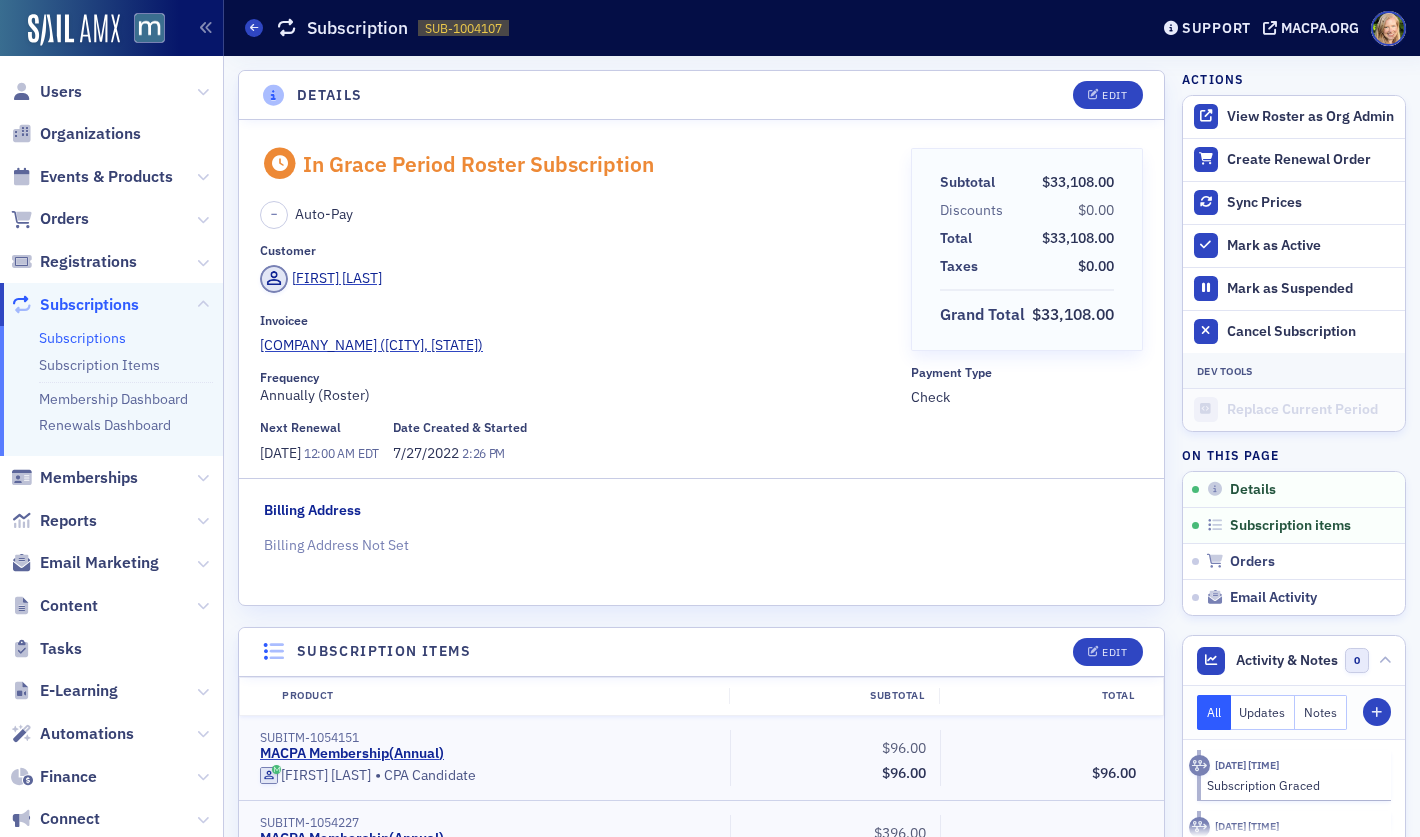 scroll, scrollTop: 0, scrollLeft: 0, axis: both 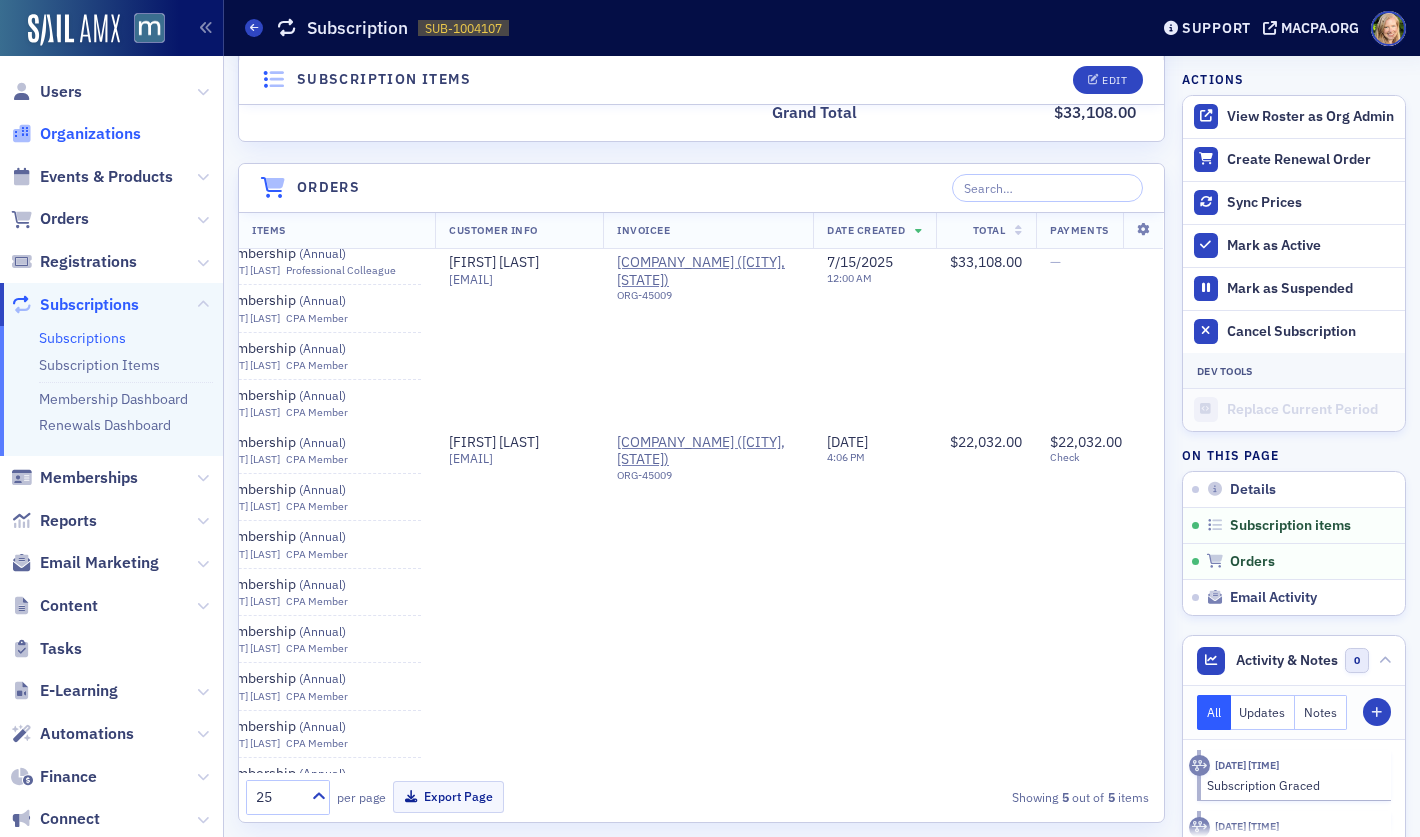 click on "Organizations" 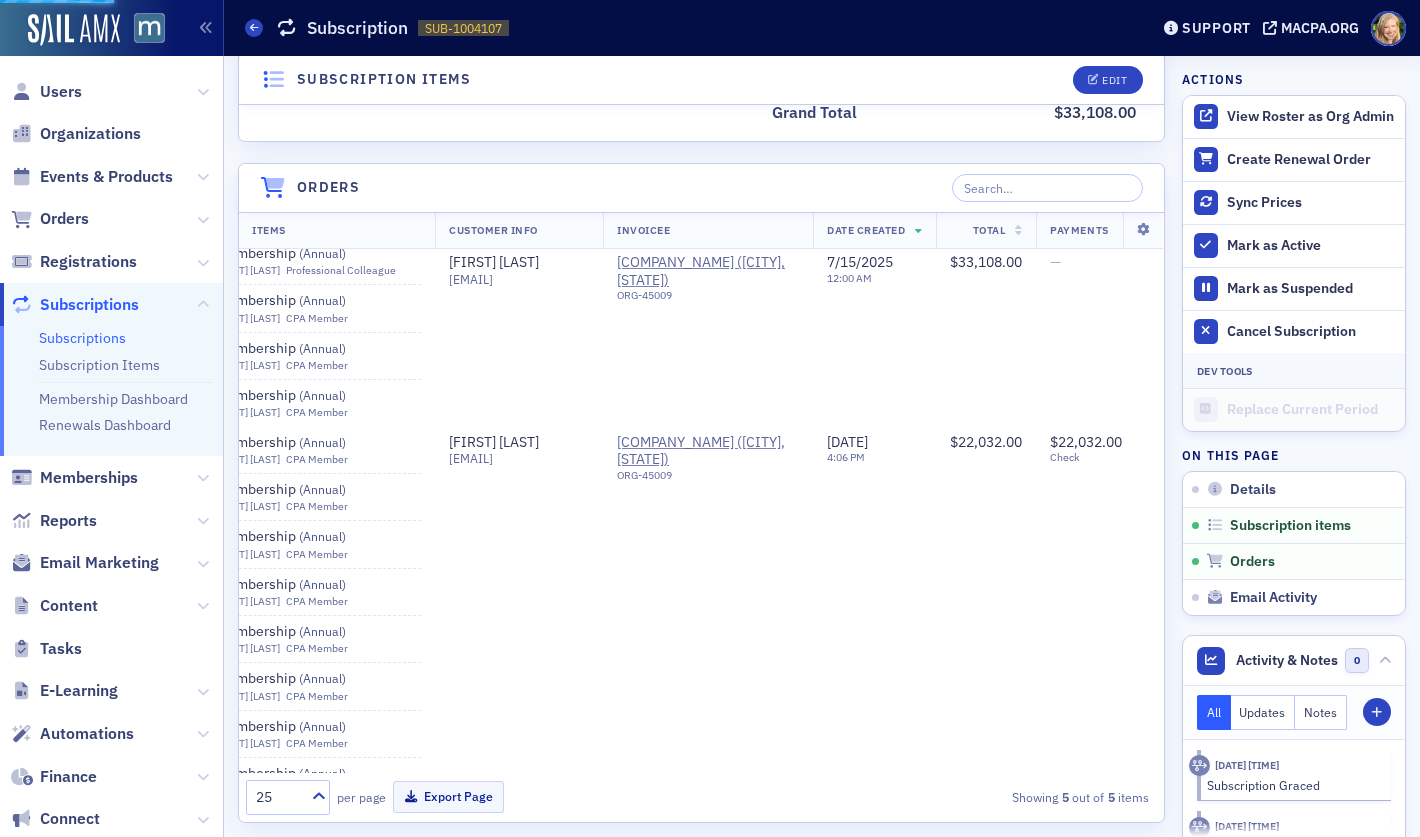 scroll, scrollTop: 0, scrollLeft: 0, axis: both 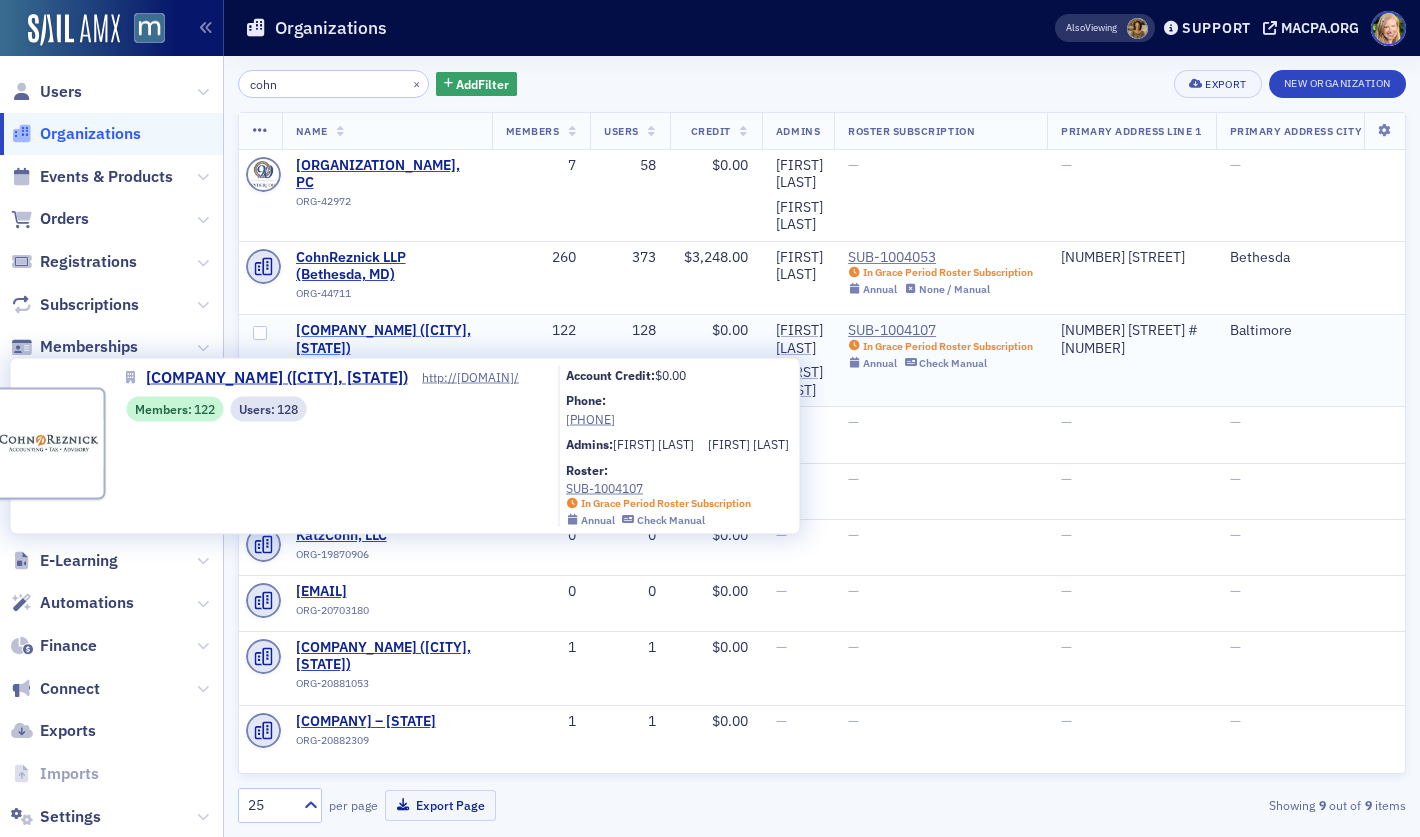 type on "cohn" 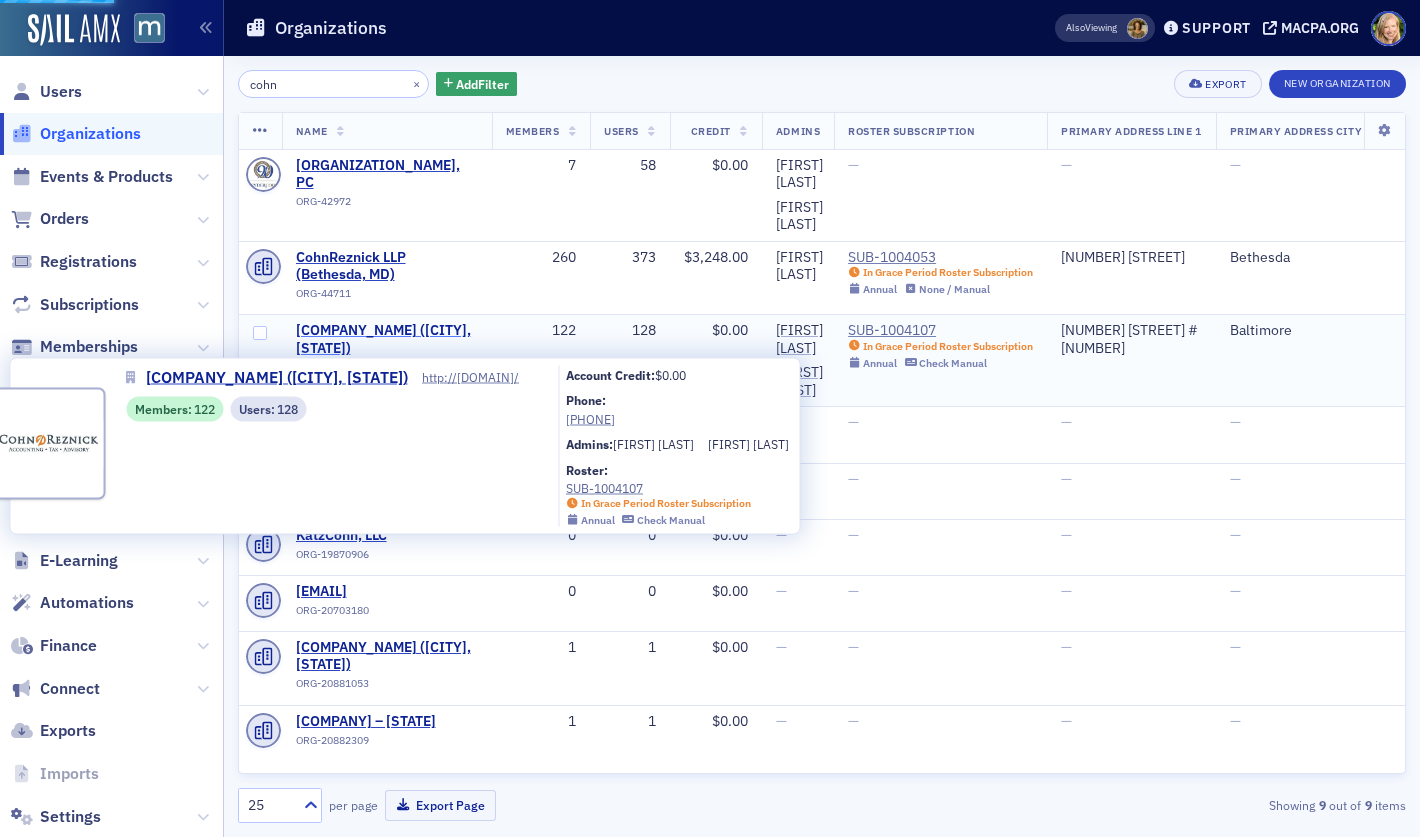 select on "US" 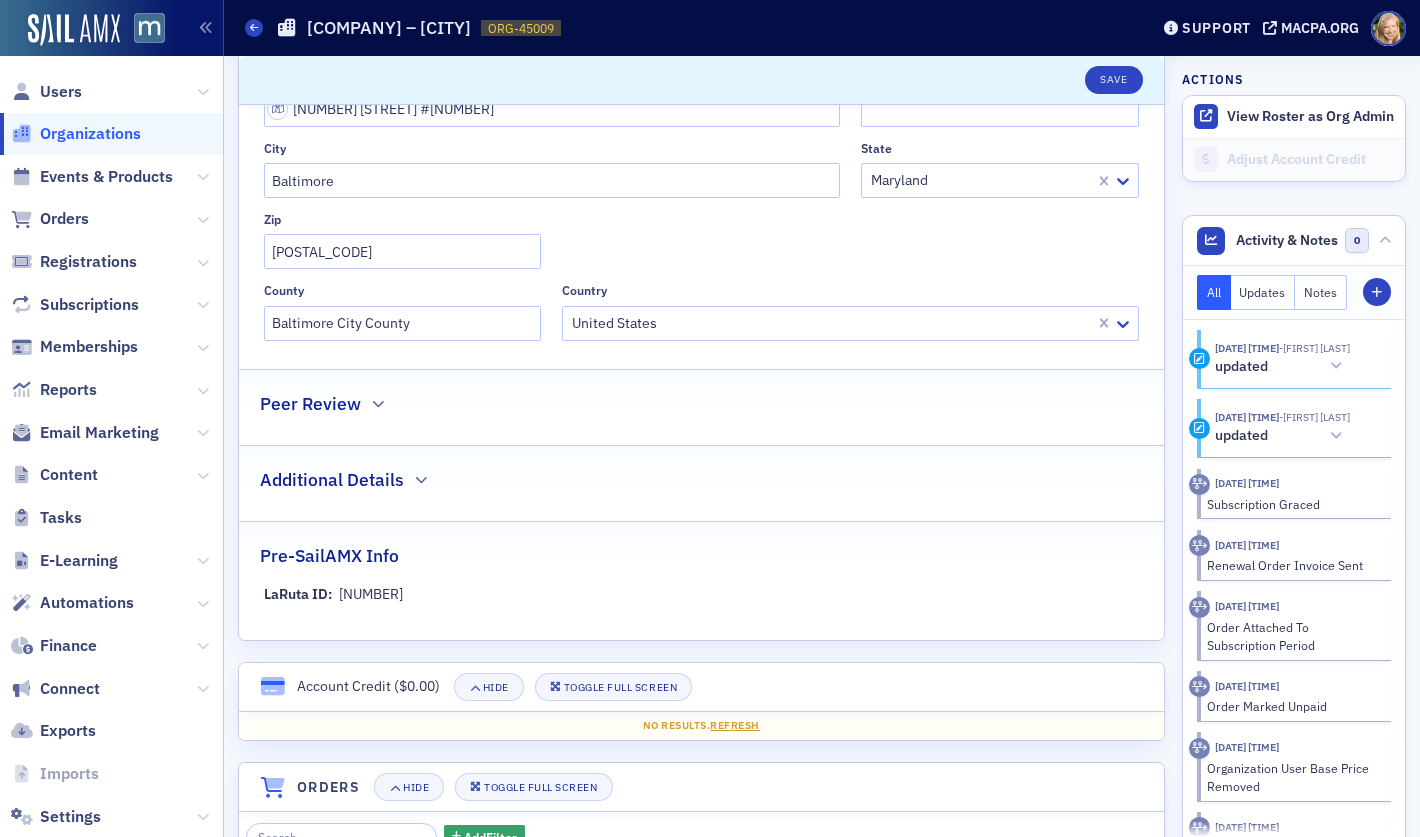 scroll, scrollTop: 1443, scrollLeft: 0, axis: vertical 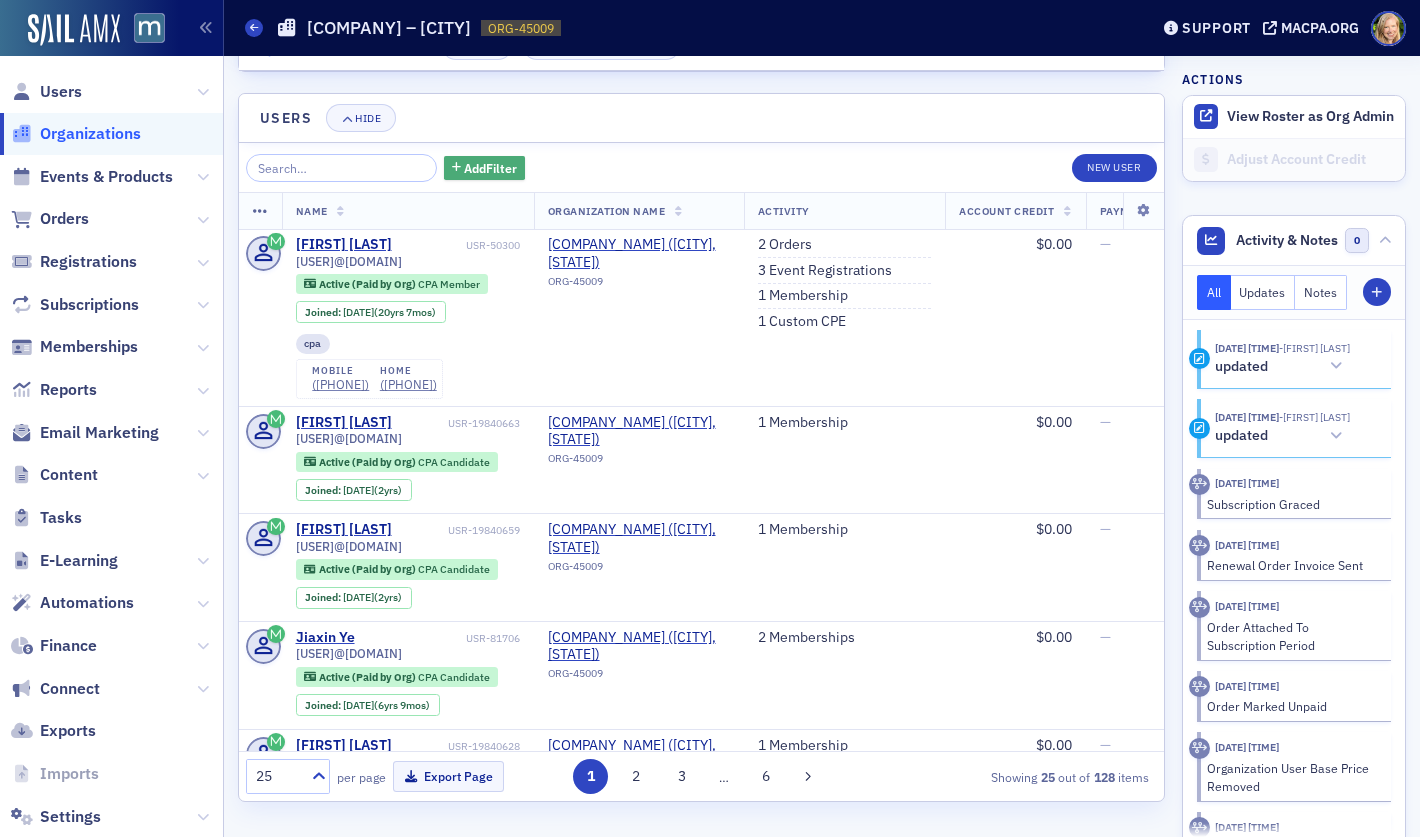 click on "Add  Filter" 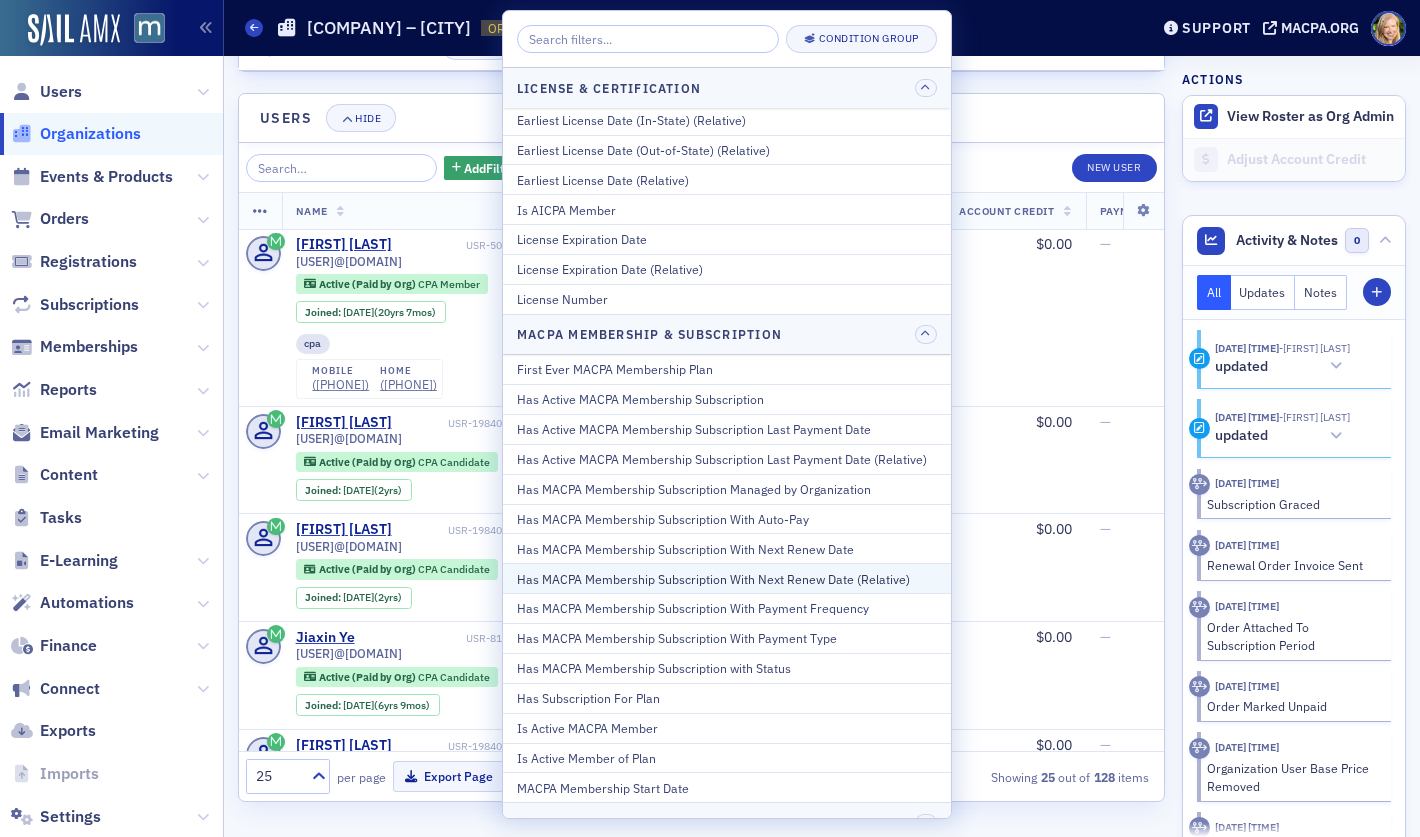 scroll, scrollTop: 710, scrollLeft: 0, axis: vertical 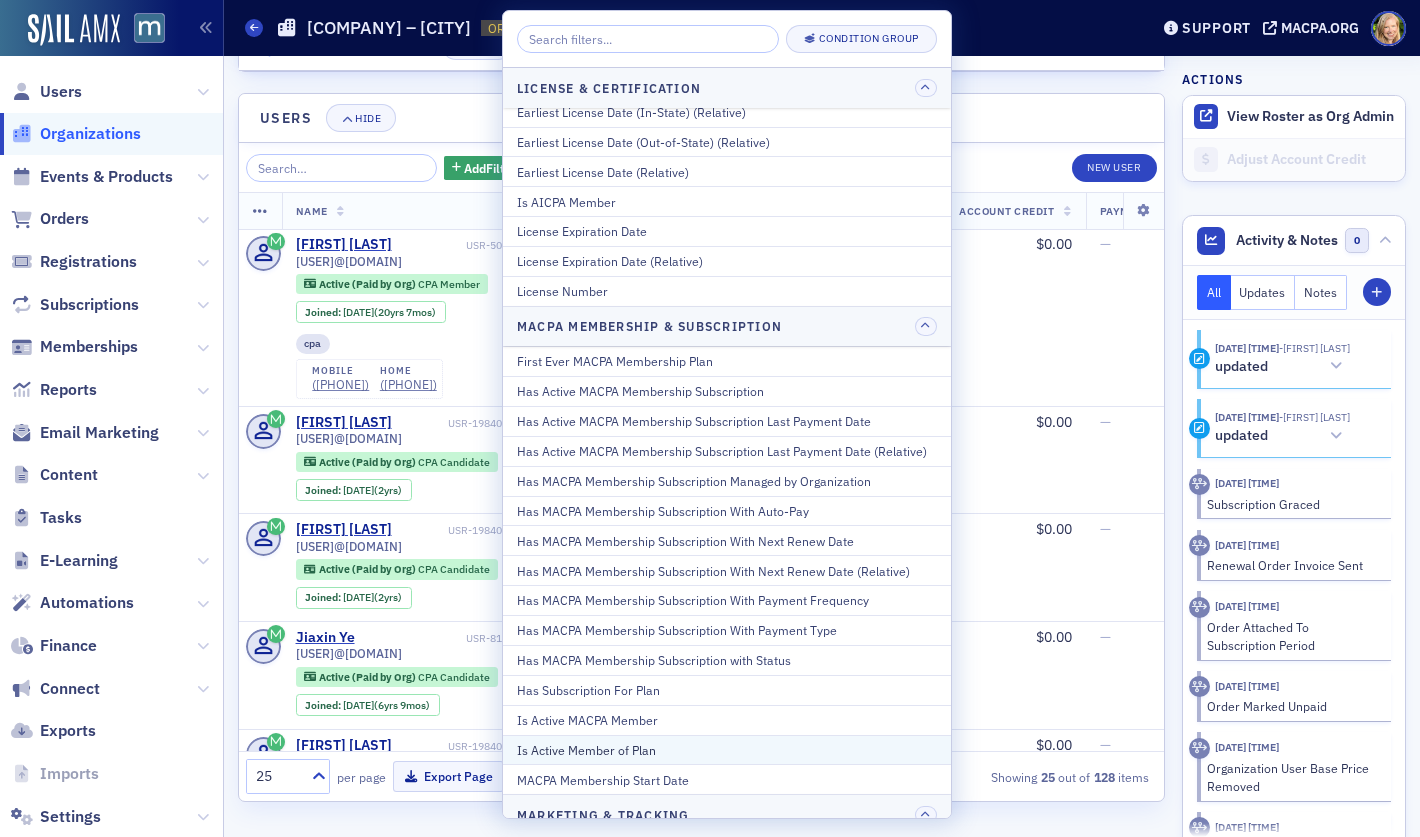 click on "Is Active Member of Plan" at bounding box center (727, 750) 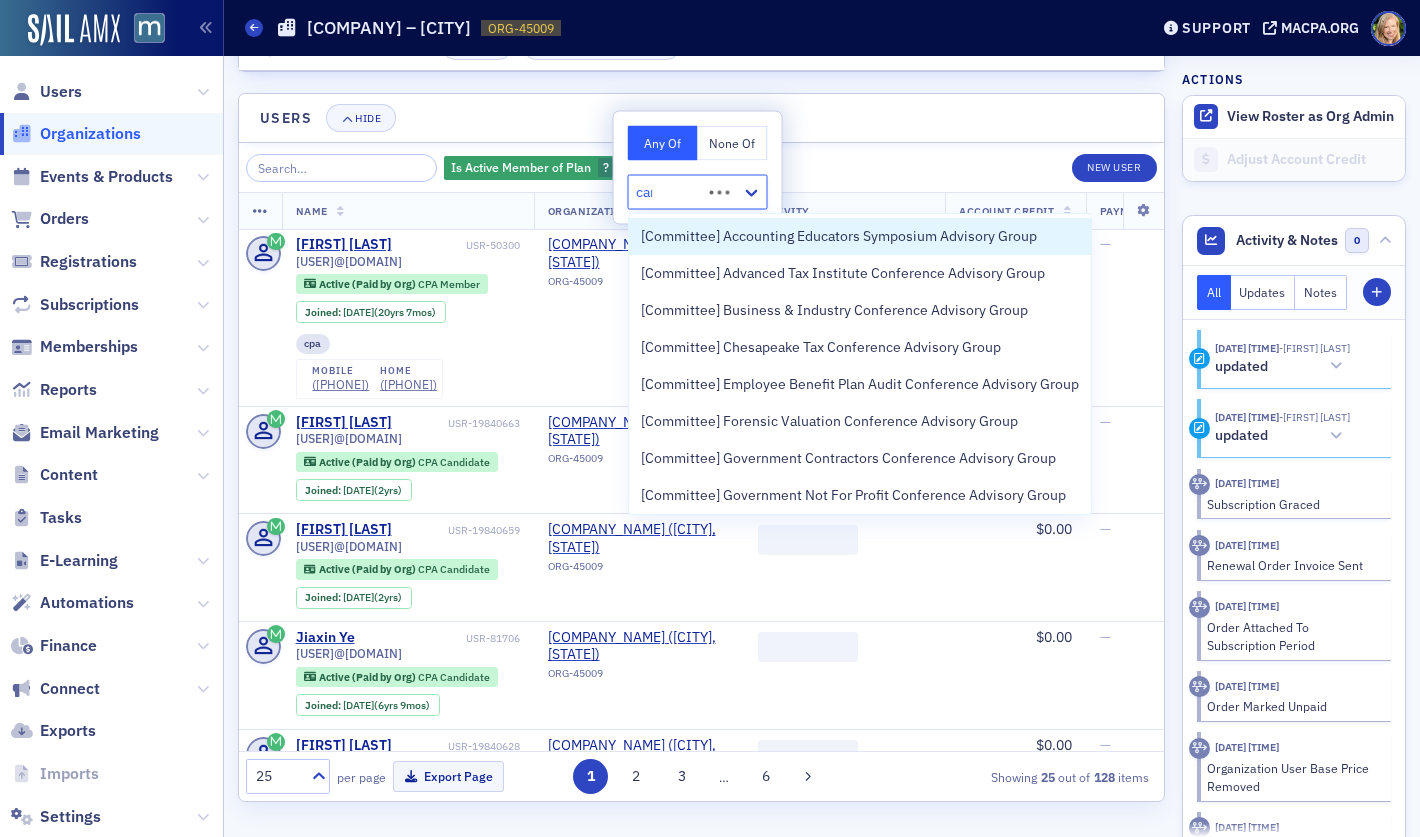 type on "cand" 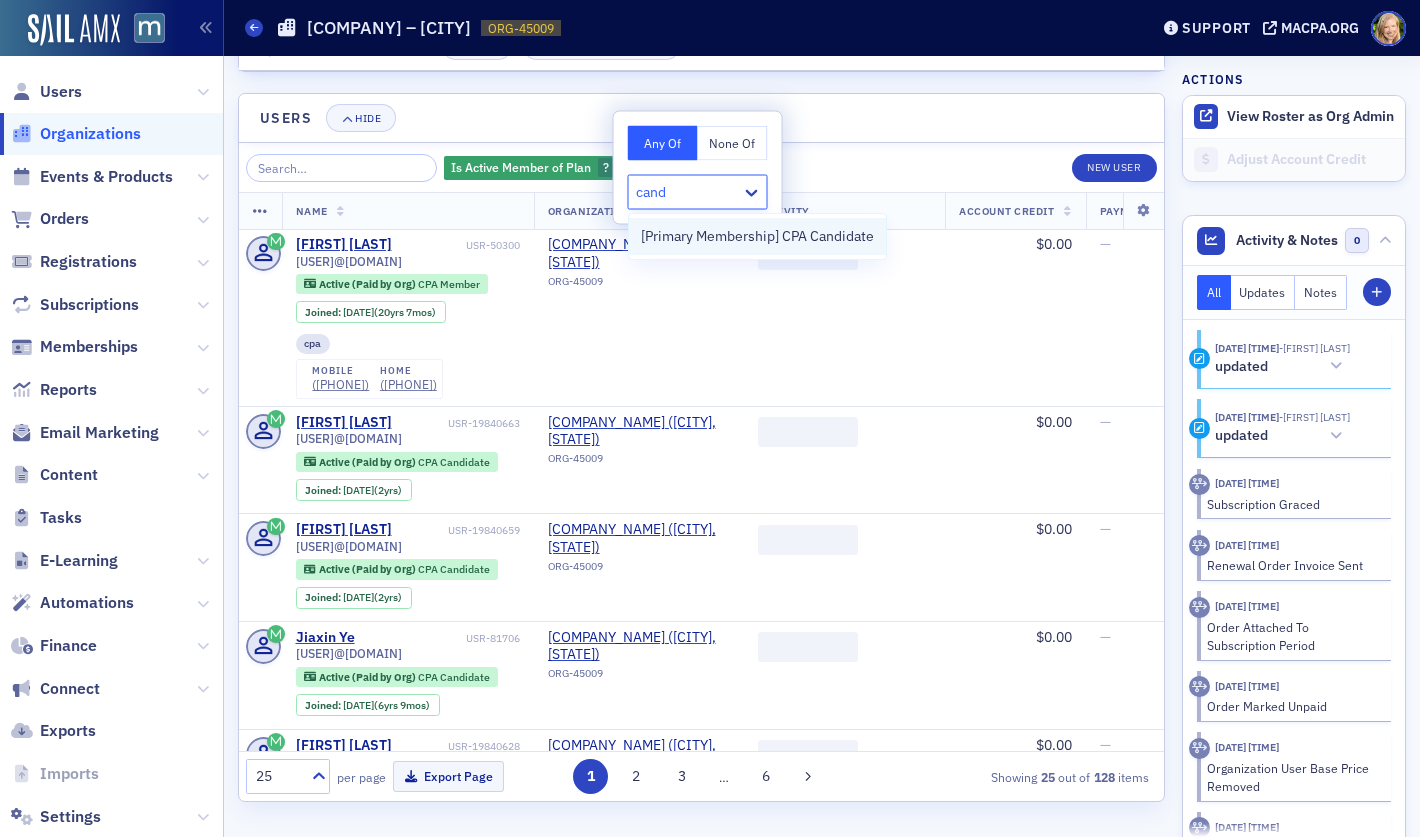 click on "[Primary Membership] CPA Candidate" at bounding box center (757, 236) 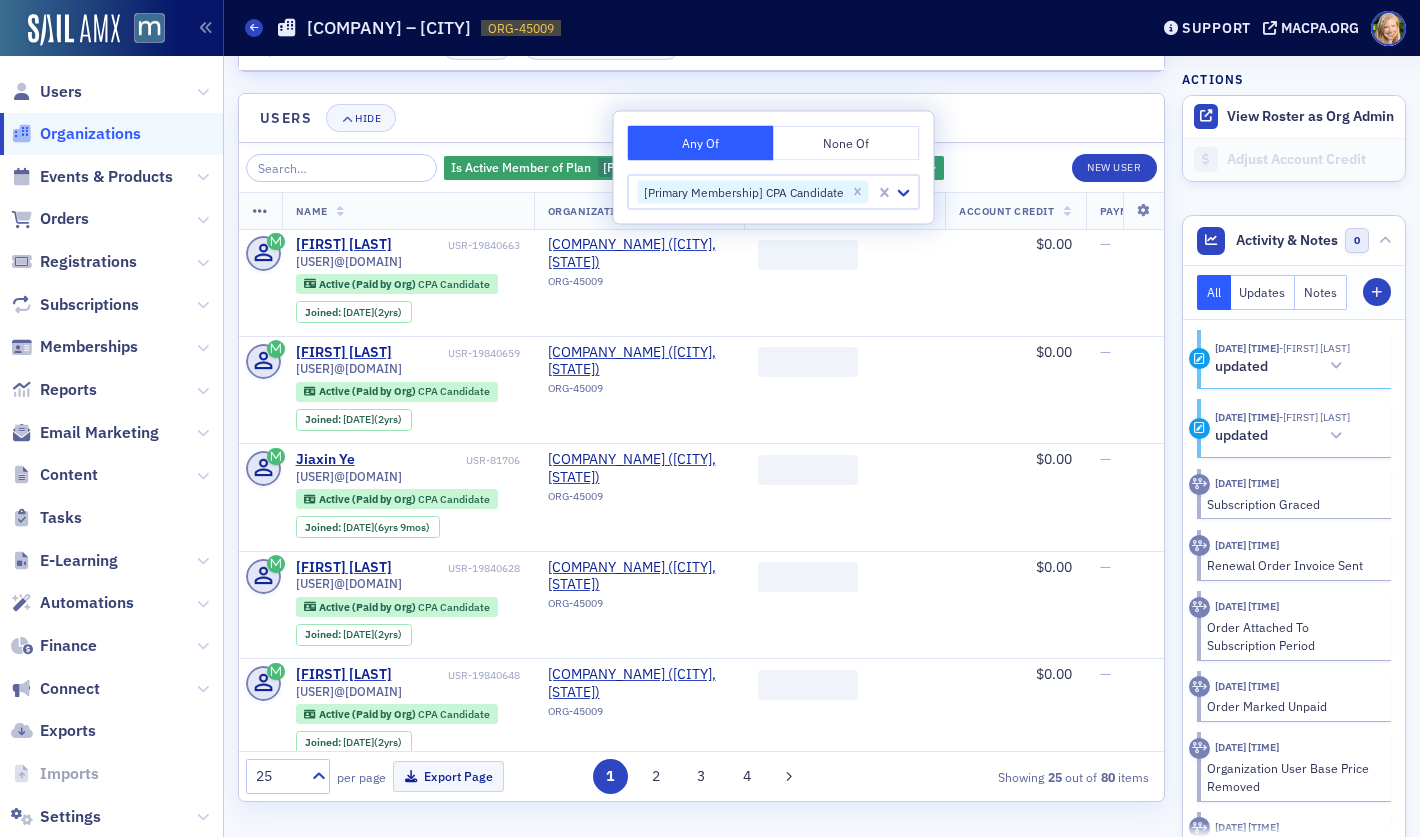 click on "[Connect] [ORGANIZATION_NAME] ([CITY], [STATE]) [USER]@[DOMAIN] [STATUS] [MEMBERSHIP_TYPE] Joined : [DATE] ([DURATION]) [ORGANIZATION_NAME] ([CITY], [STATE]) [ORG_ID] [AMOUNT] [PAYMENT_METHODS] [JOB_TYPE] [DATE_CREATED] [LAST_UPDATED]" 